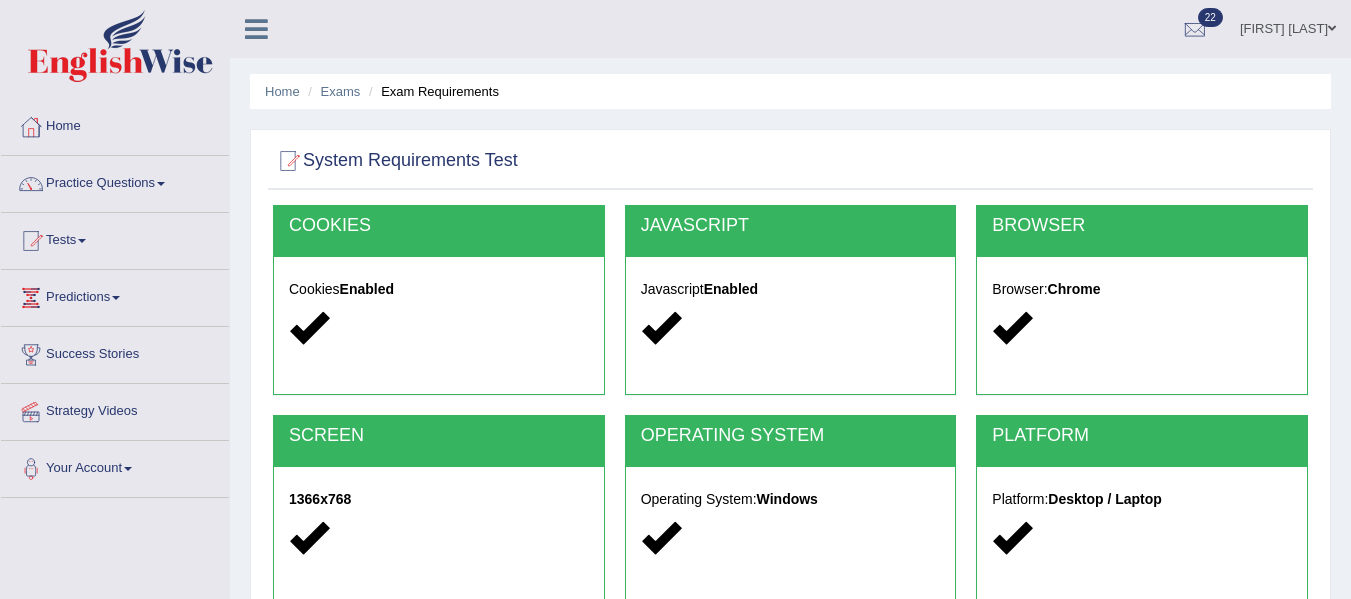 scroll, scrollTop: 439, scrollLeft: 0, axis: vertical 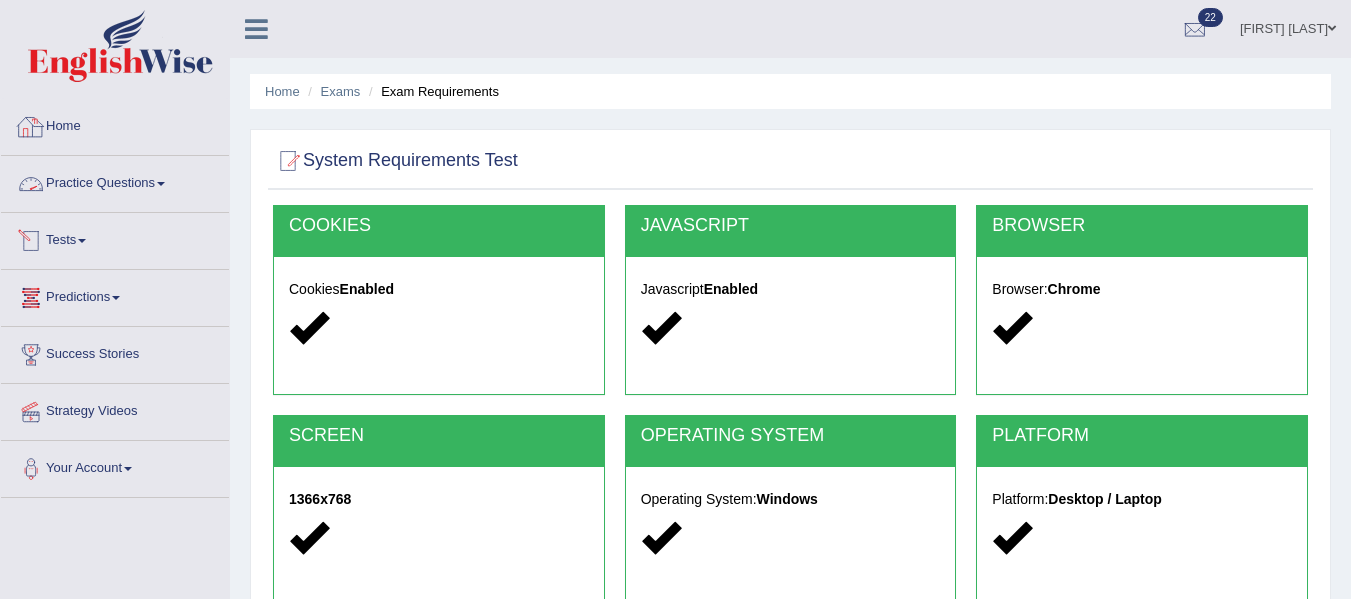 click on "Home" at bounding box center (115, 124) 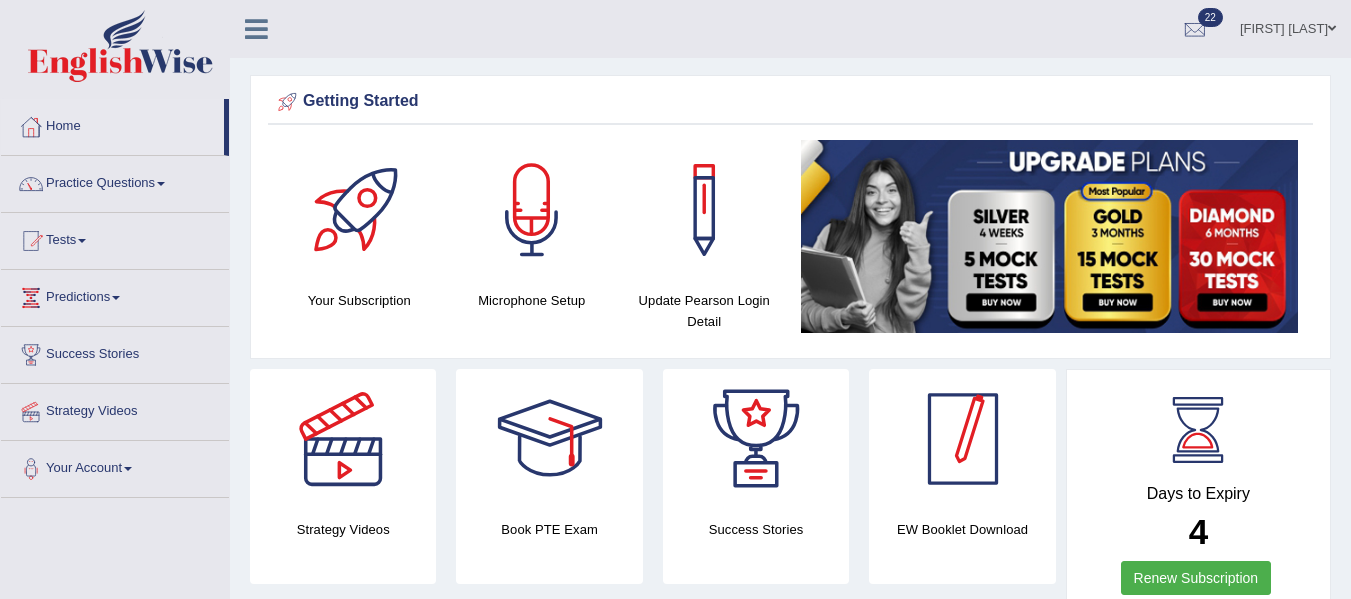 scroll, scrollTop: 0, scrollLeft: 0, axis: both 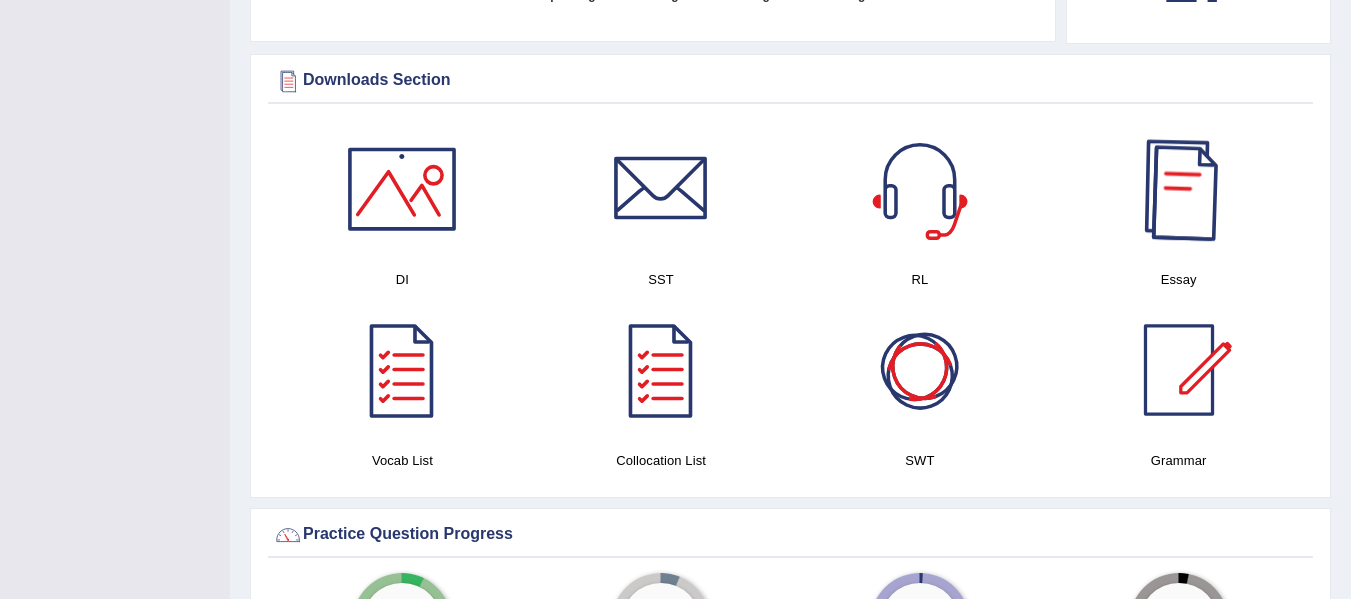 click at bounding box center (1179, 189) 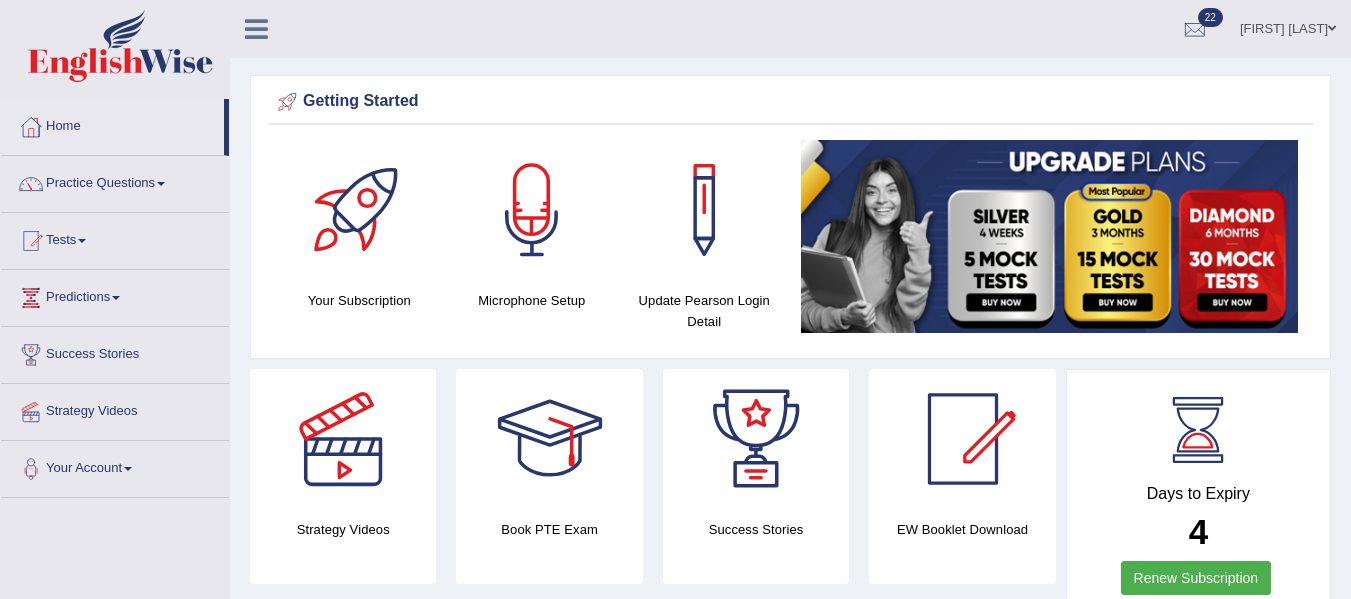 scroll, scrollTop: 0, scrollLeft: 0, axis: both 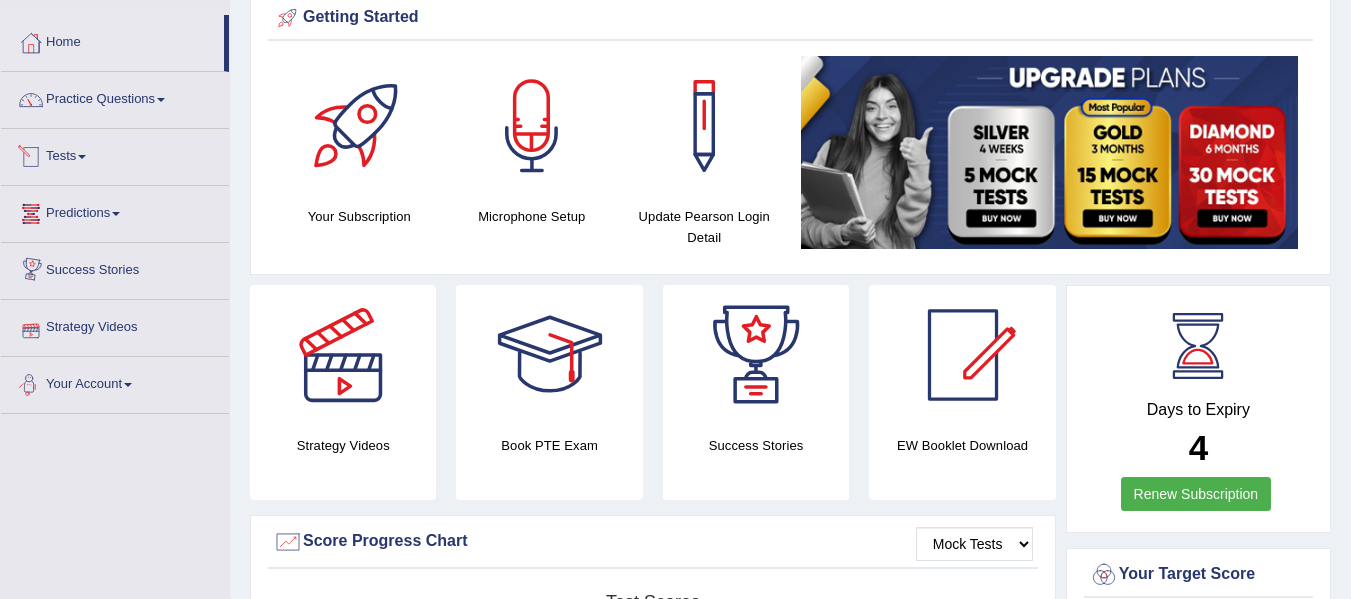 click on "Tests" at bounding box center (115, 154) 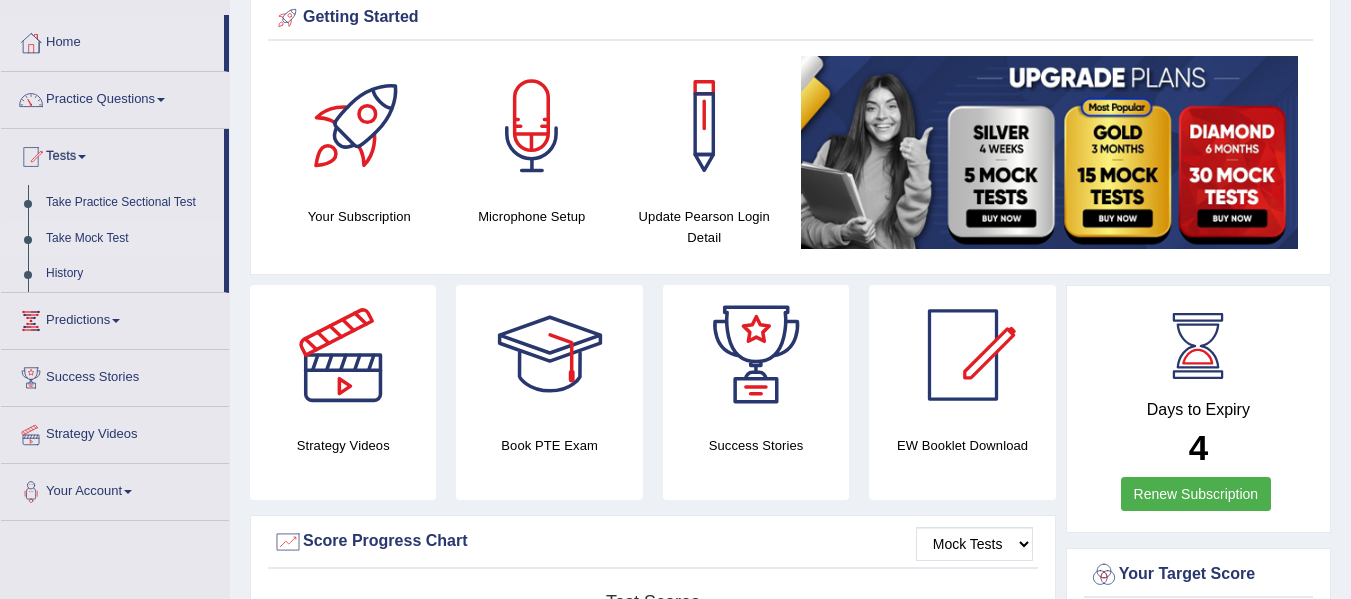 click on "Take Mock Test" at bounding box center [130, 239] 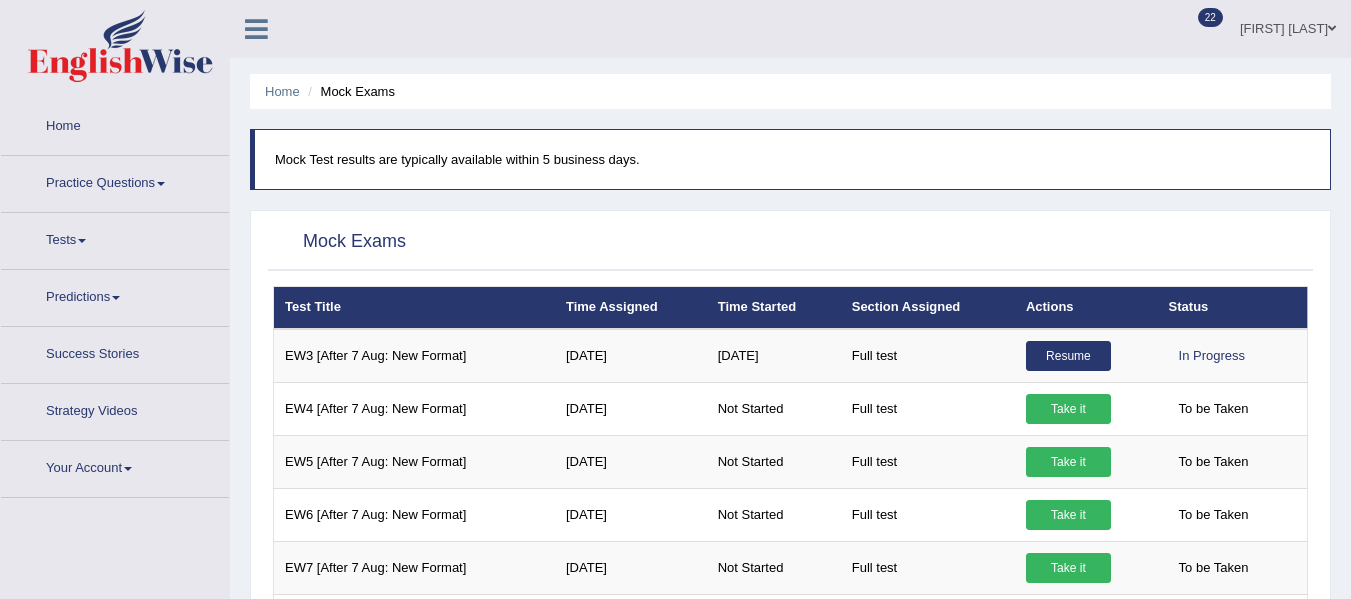 scroll, scrollTop: 7, scrollLeft: 0, axis: vertical 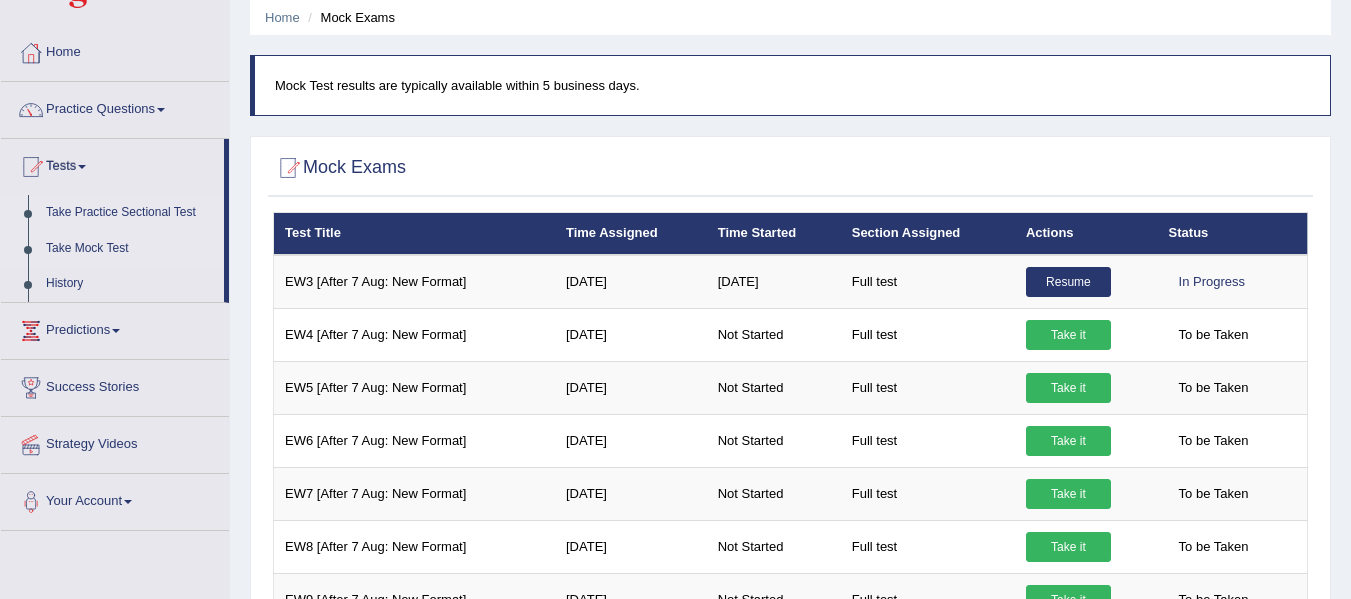 click on "Take Practice Sectional Test" at bounding box center [130, 213] 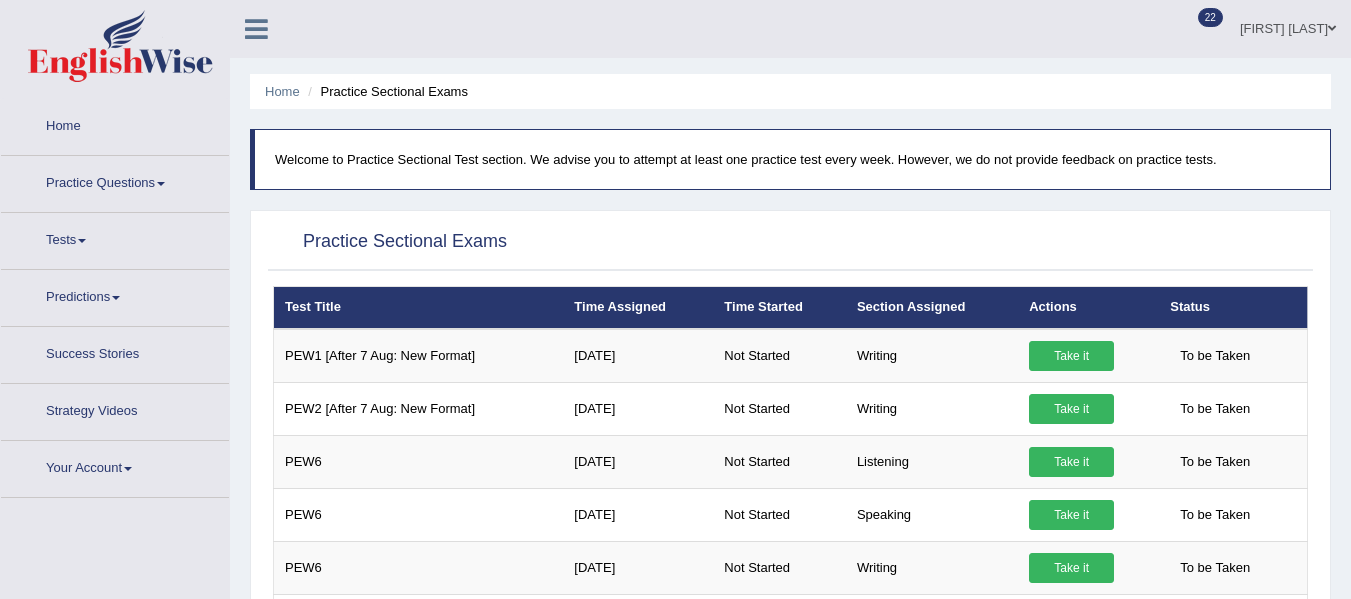 scroll, scrollTop: 205, scrollLeft: 0, axis: vertical 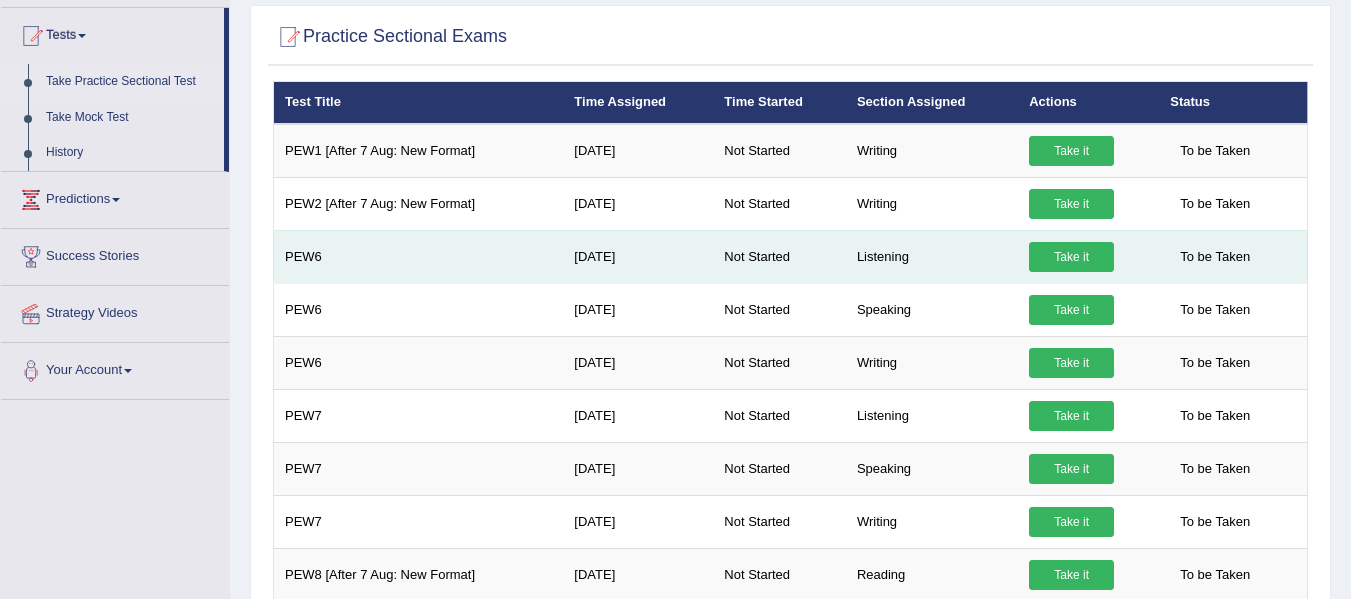 click on "Take it" at bounding box center [1071, 257] 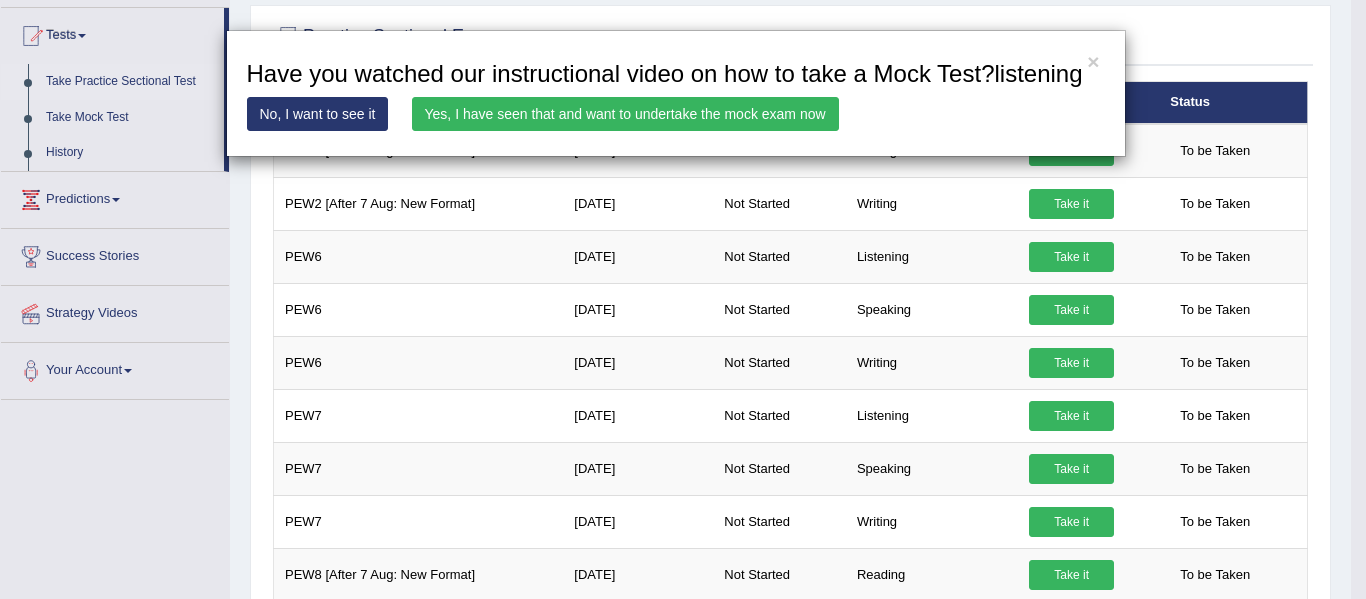 click on "Yes, I have seen that and want to undertake the mock exam now" at bounding box center (625, 114) 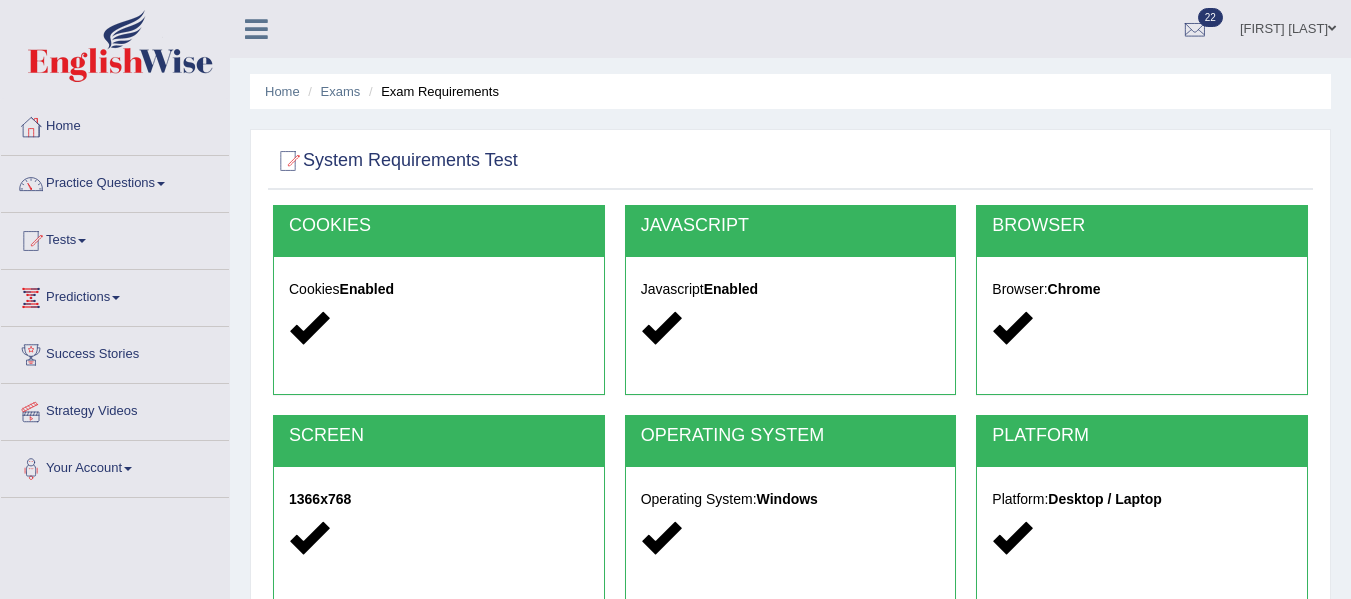 scroll, scrollTop: 0, scrollLeft: 0, axis: both 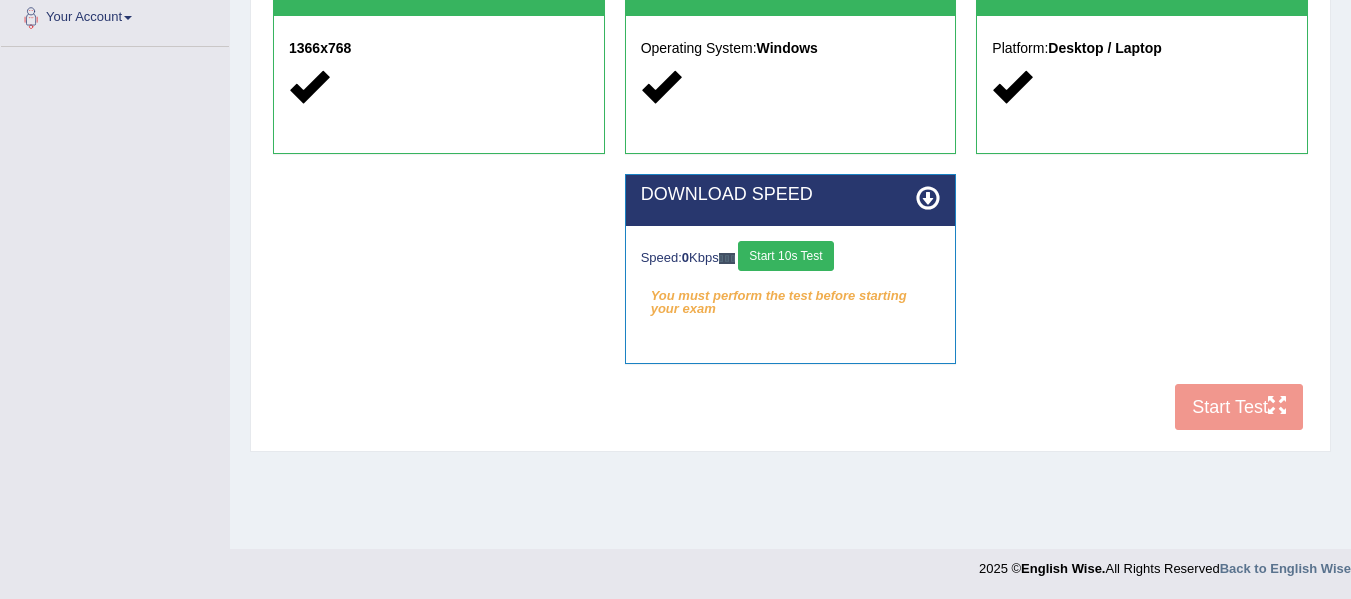 click on "Start 10s Test" at bounding box center [785, 256] 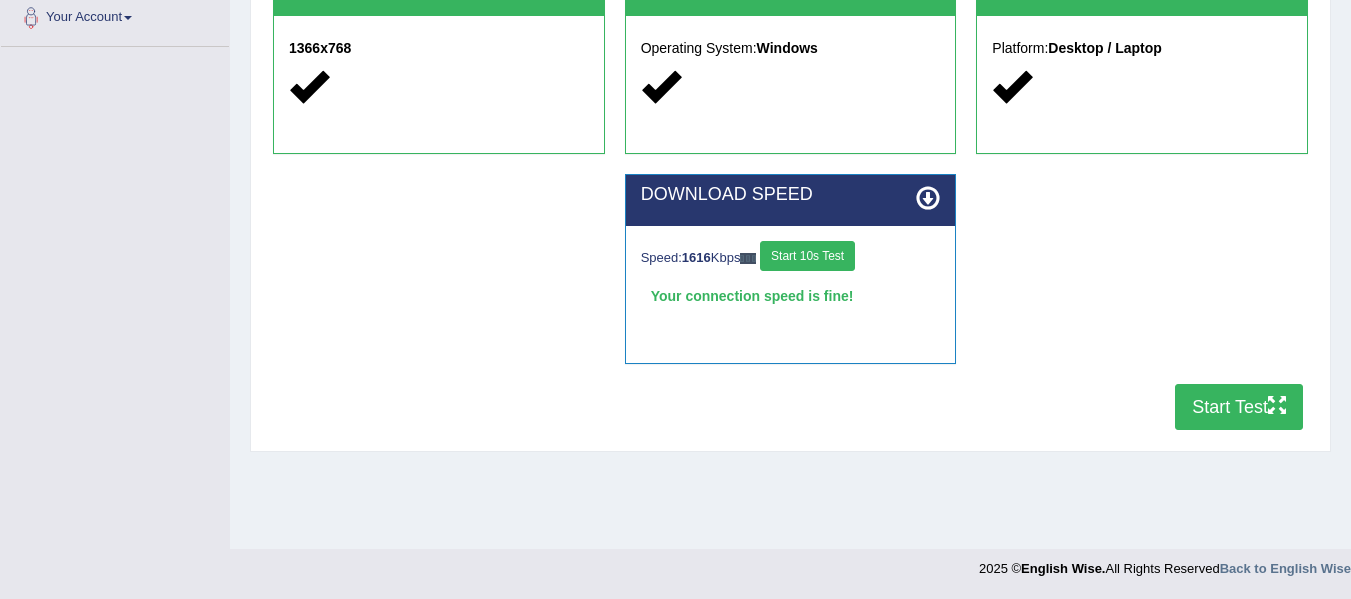 click on "Home
Exams
Exam Requirements
System Requirements Test
COOKIES
Cookies  Enabled
JAVASCRIPT
Javascript  Enabled
BROWSER
Browser:  Chrome
SCREEN
1366x768
OPERATING SYSTEM
Operating System:  Windows
PLATFORM
Platform:  Desktop / Laptop
DOWNLOAD SPEED
Speed:  1616  Kbps    Start 10s Test
Your connection speed is fine!
Select Audio Quality
Start Test" at bounding box center [790, 49] 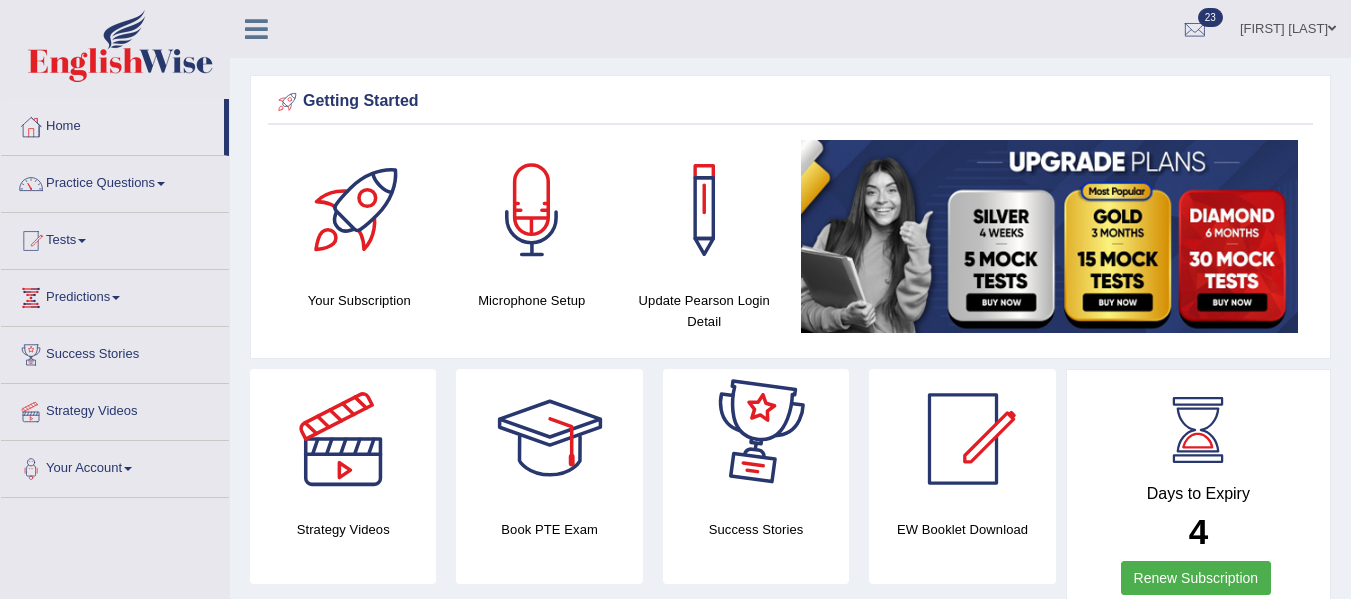 scroll, scrollTop: 452, scrollLeft: 0, axis: vertical 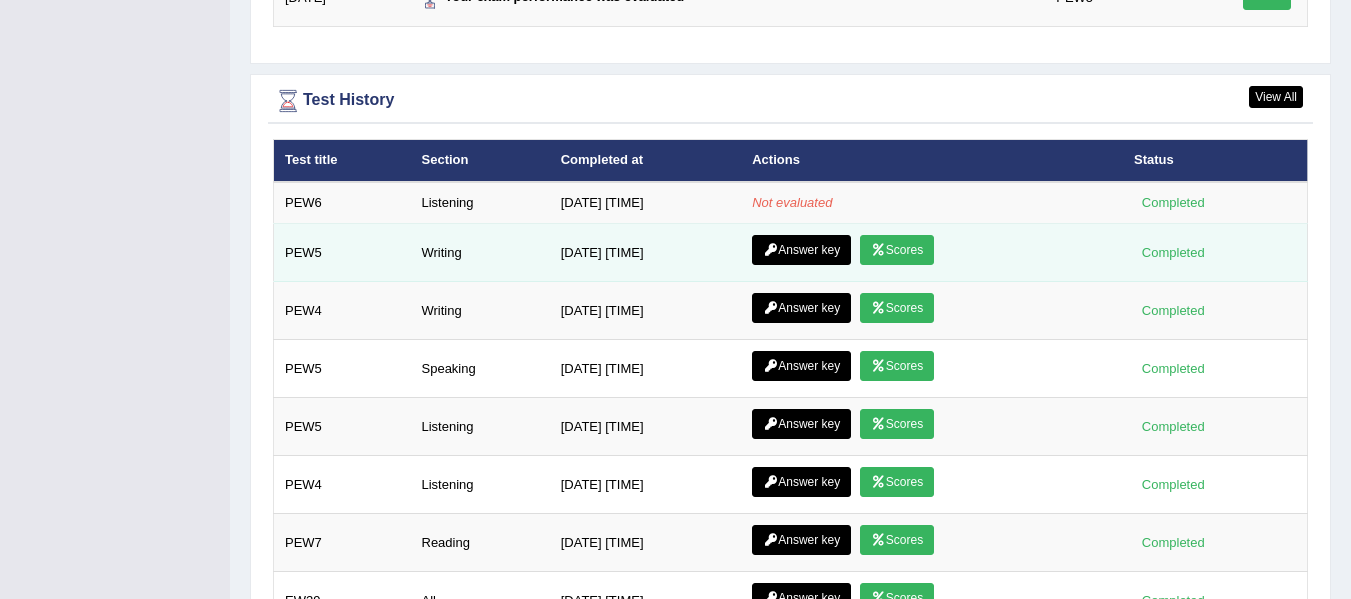 click on "Scores" at bounding box center (897, 250) 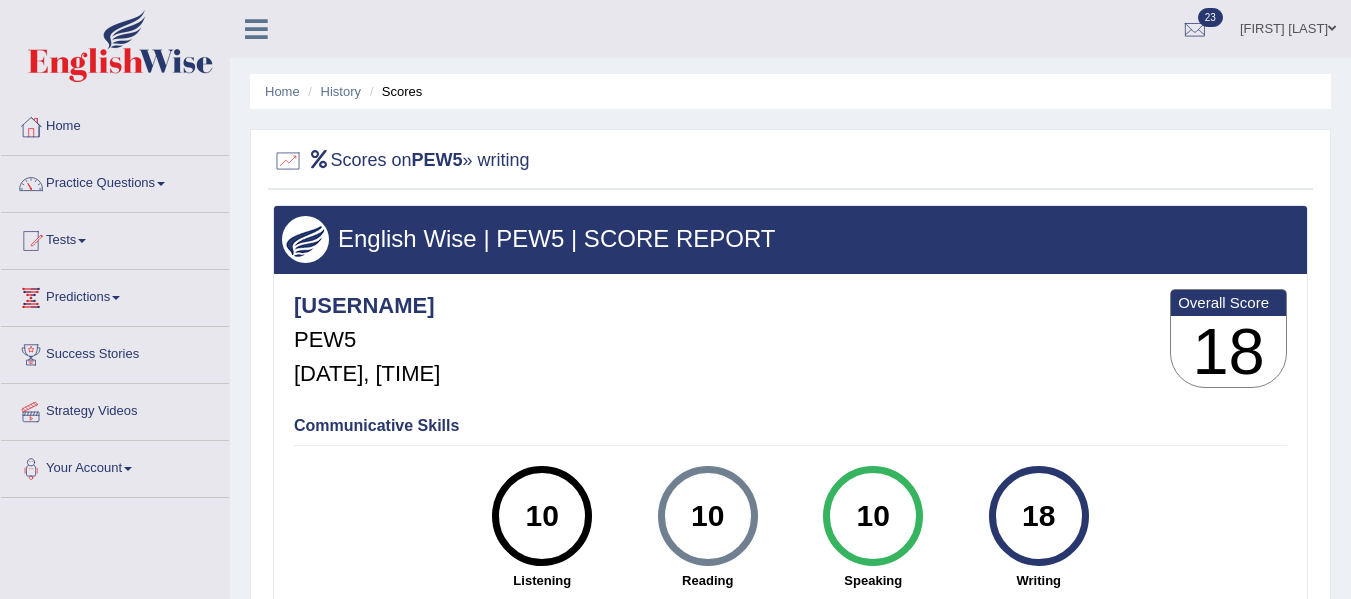 scroll, scrollTop: 228, scrollLeft: 0, axis: vertical 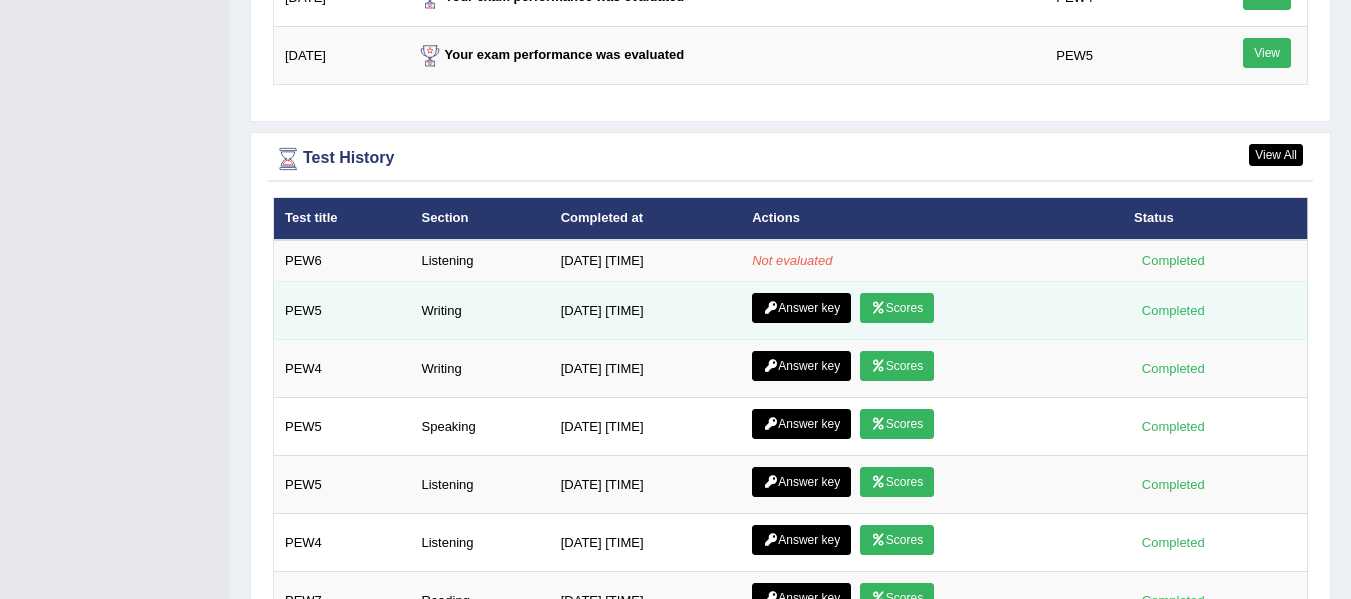 click on "Answer key" at bounding box center [801, 308] 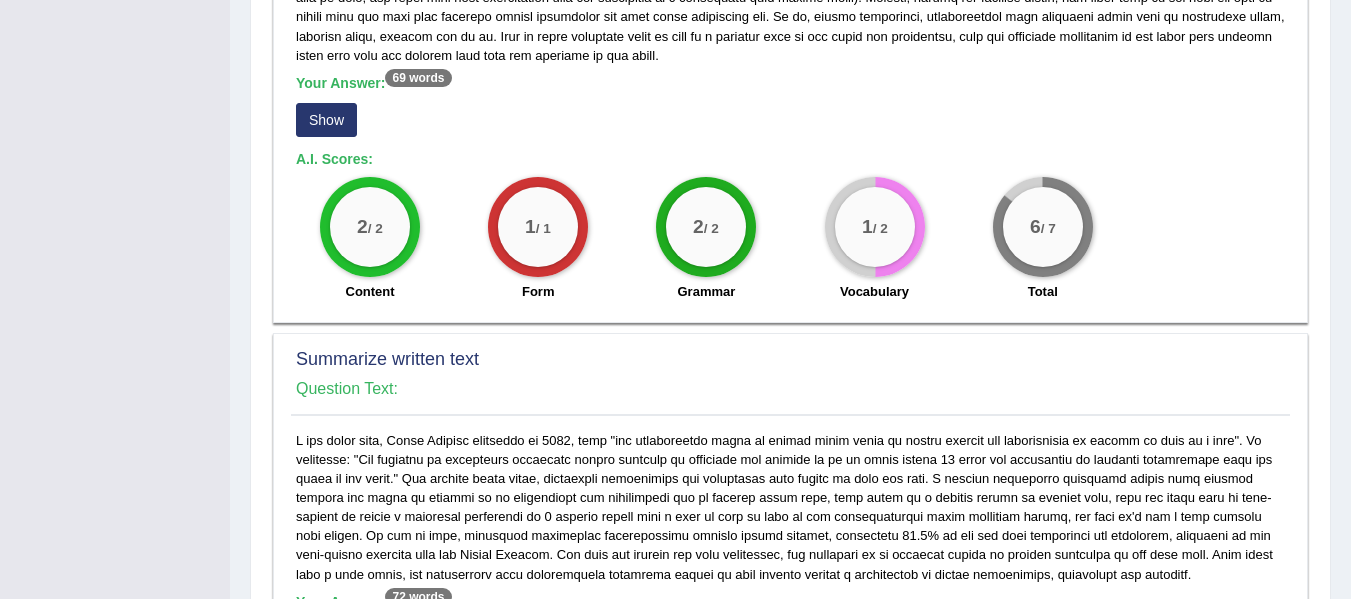 scroll, scrollTop: 0, scrollLeft: 0, axis: both 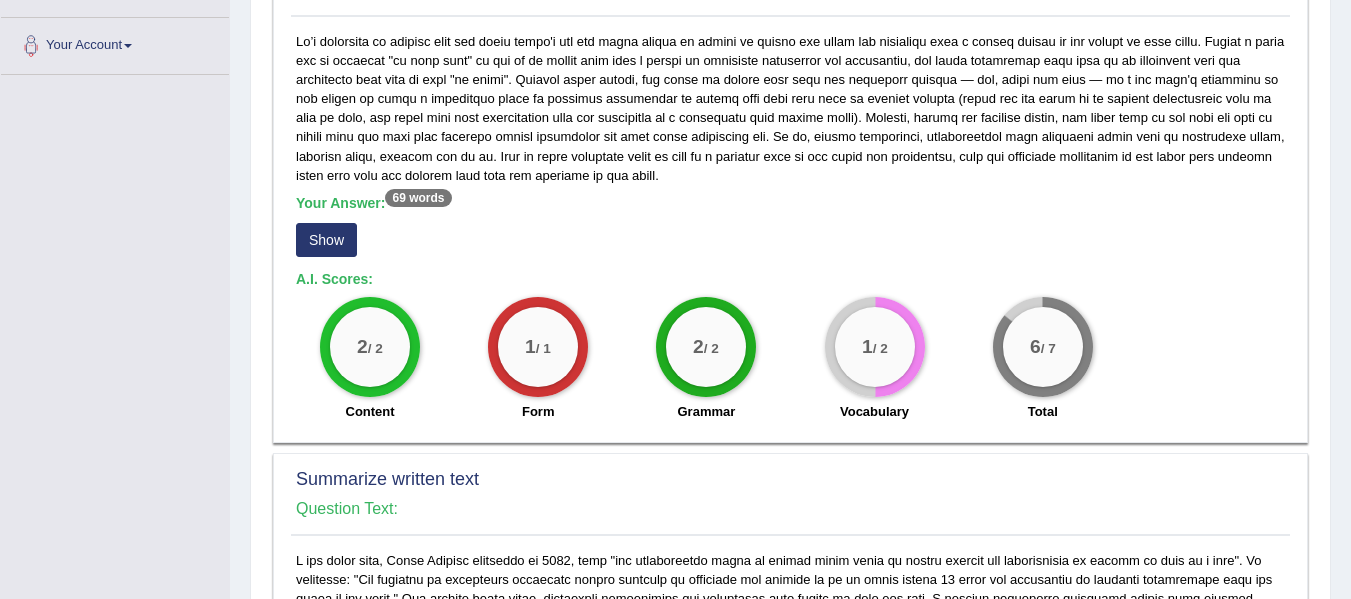 click on "69 words" at bounding box center [418, 198] 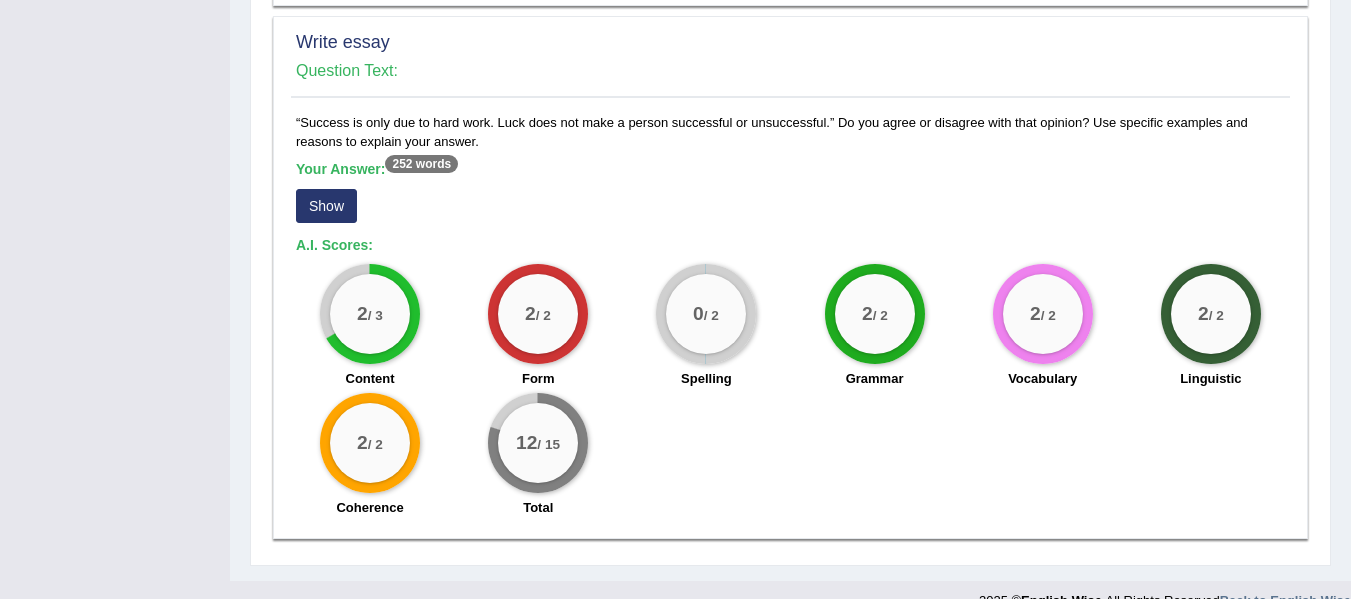 scroll, scrollTop: 1430, scrollLeft: 0, axis: vertical 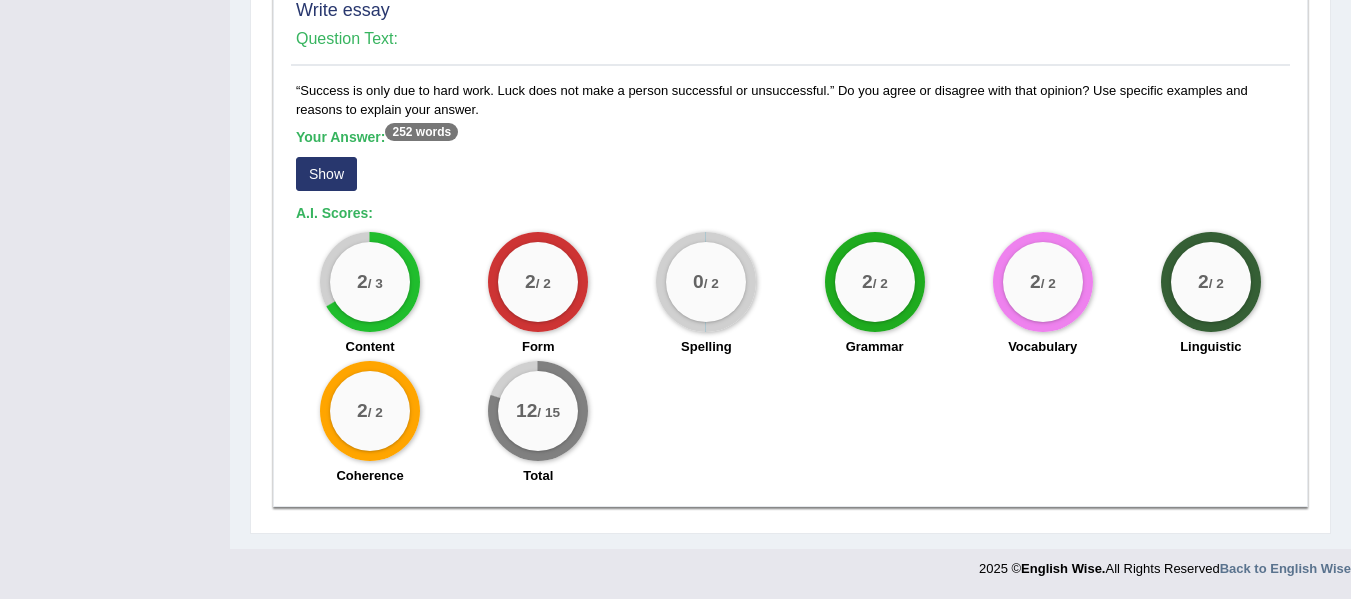 click on "Show" at bounding box center (326, 174) 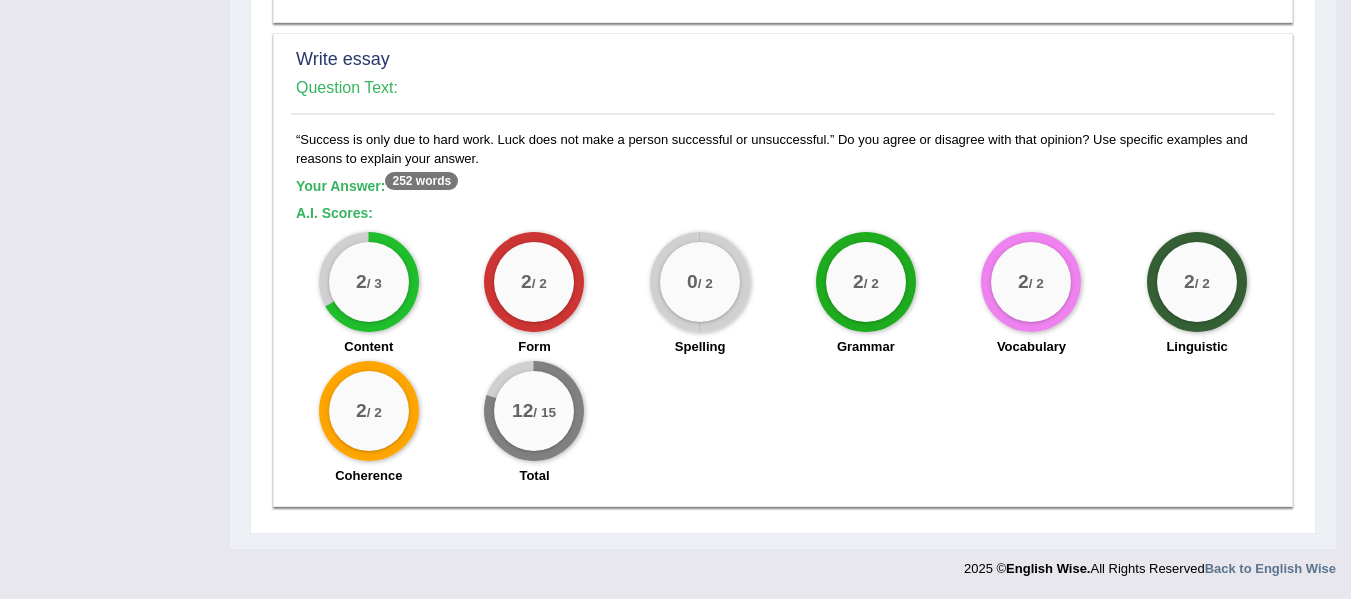 scroll, scrollTop: 1381, scrollLeft: 0, axis: vertical 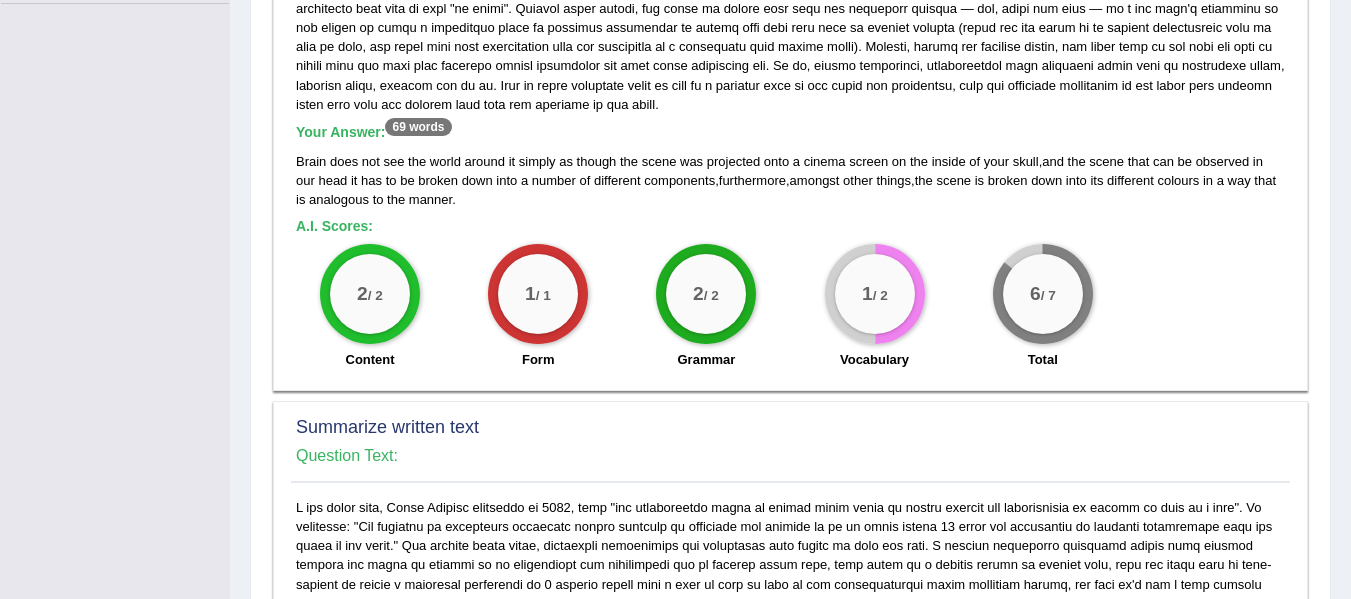 click on "6  / 7 														 Total" at bounding box center (1043, 308) 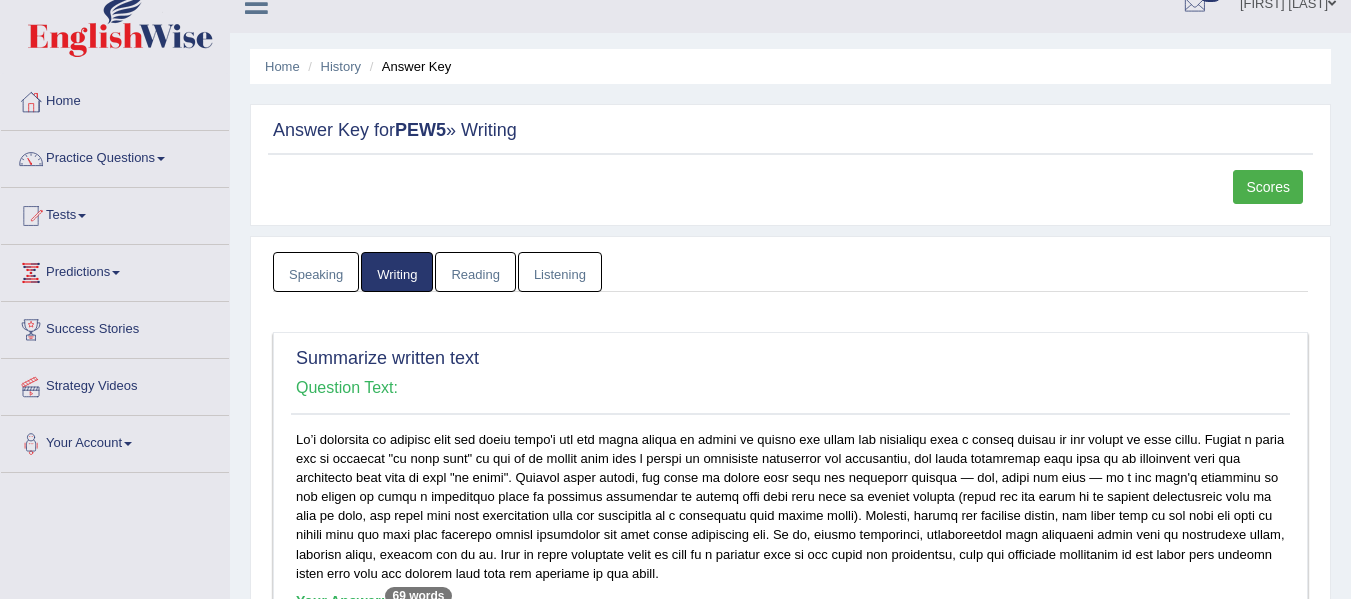 scroll, scrollTop: 0, scrollLeft: 0, axis: both 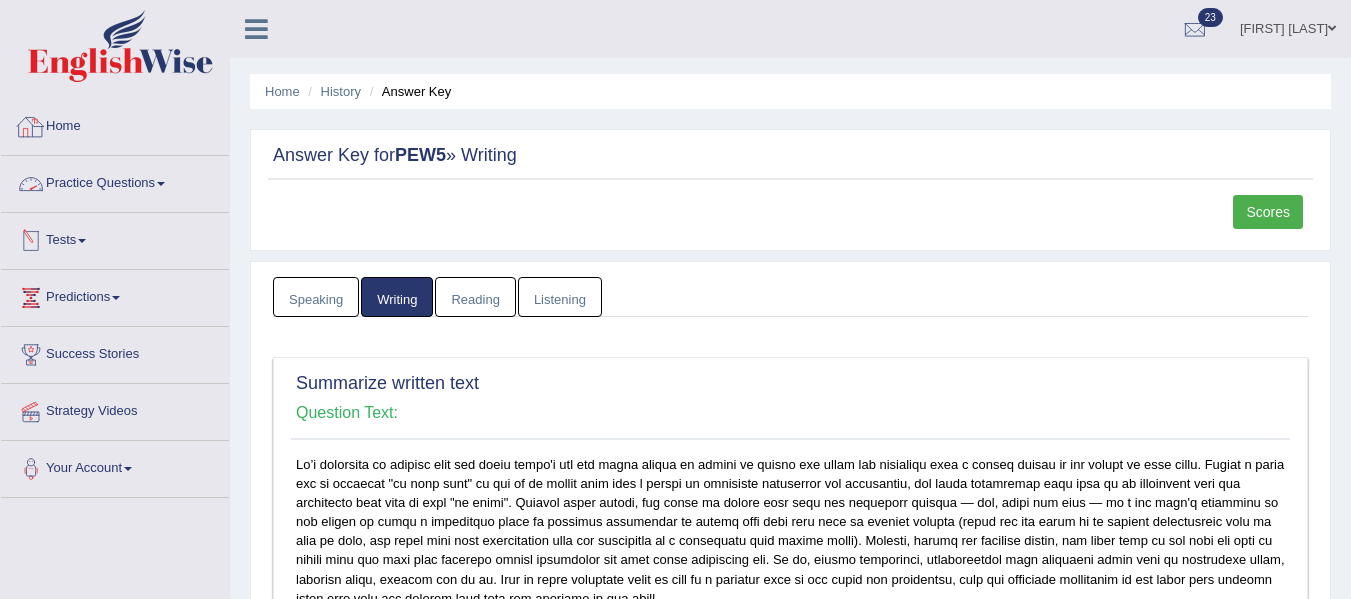 click on "Home" at bounding box center (115, 124) 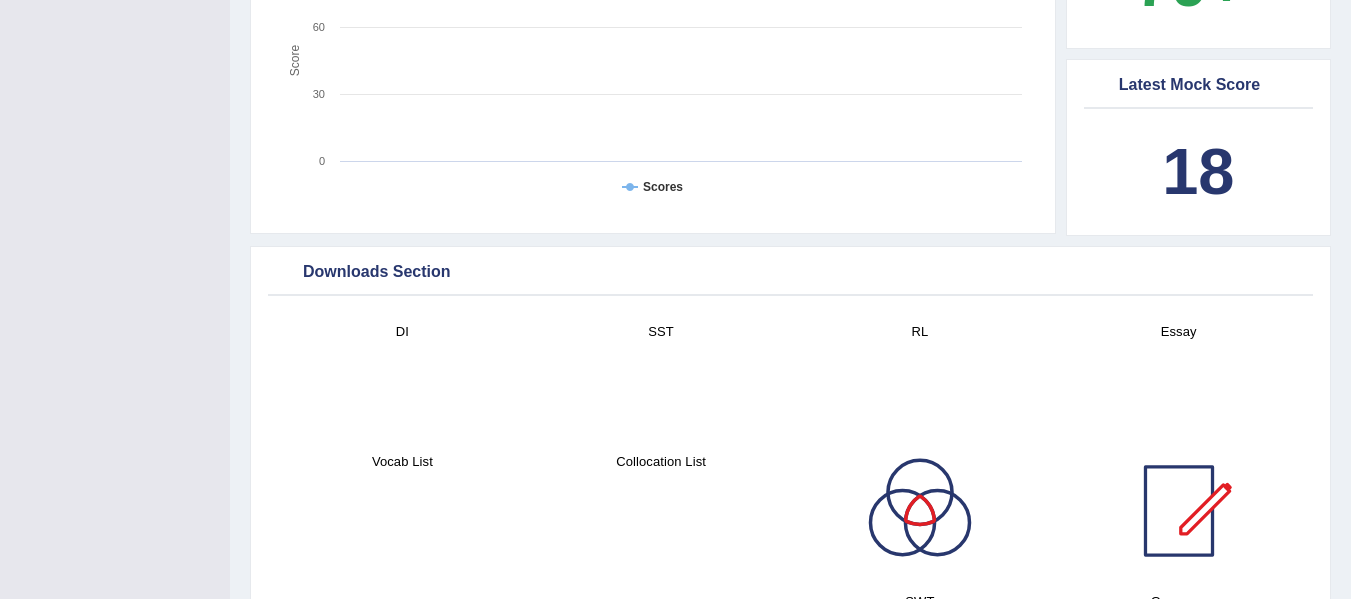 scroll, scrollTop: 0, scrollLeft: 0, axis: both 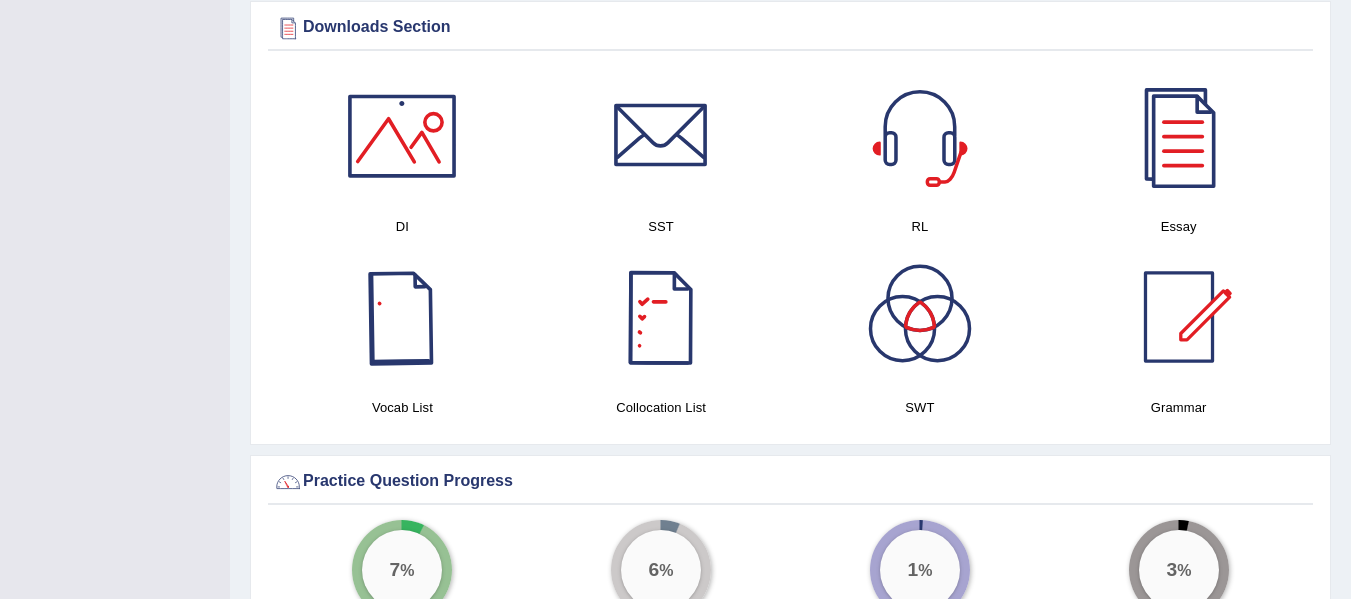 click at bounding box center (402, 317) 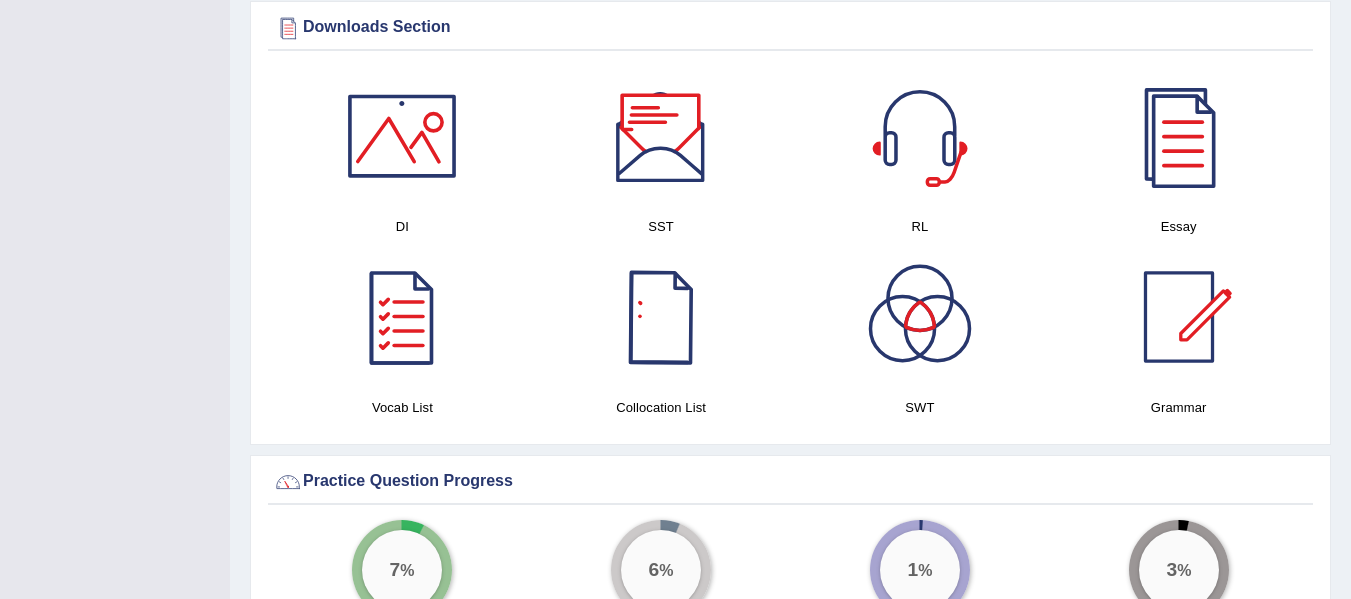 click at bounding box center (661, 317) 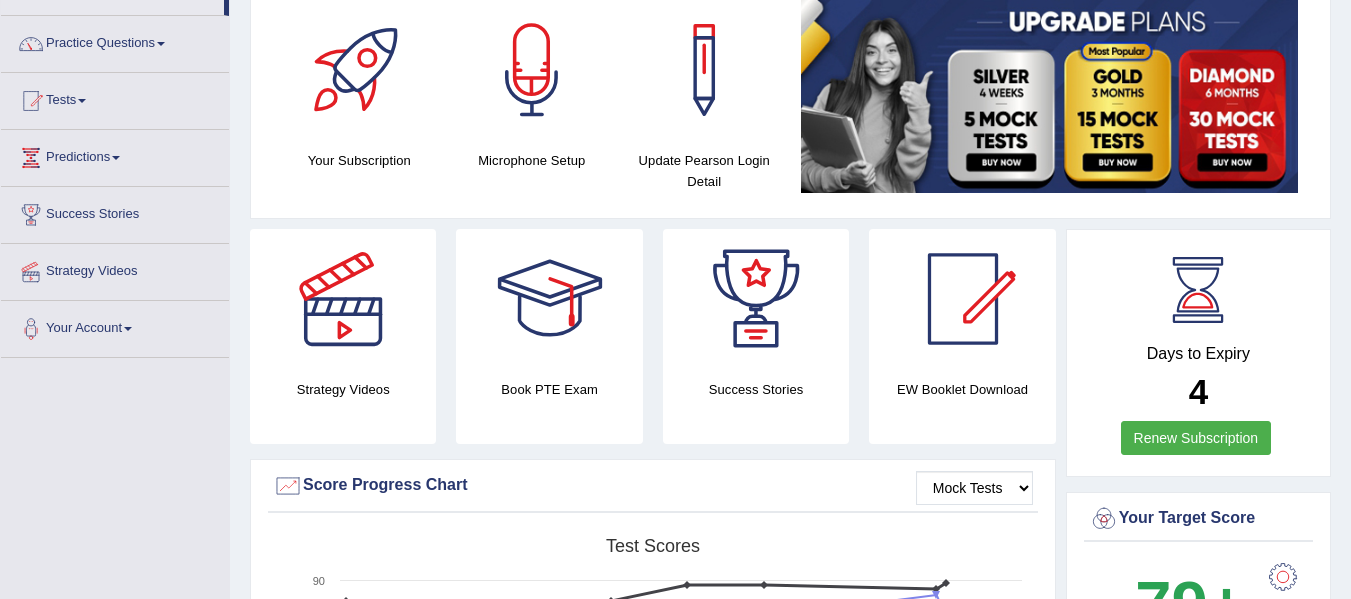 scroll, scrollTop: 0, scrollLeft: 0, axis: both 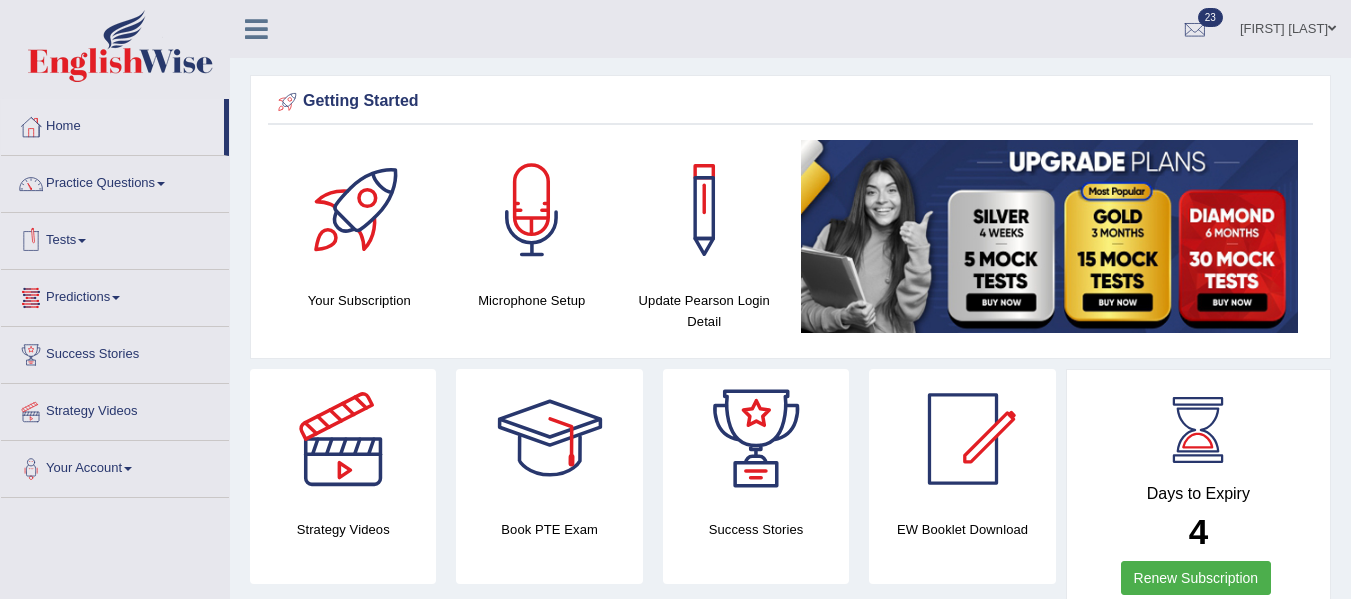 click on "Predictions" at bounding box center (115, 295) 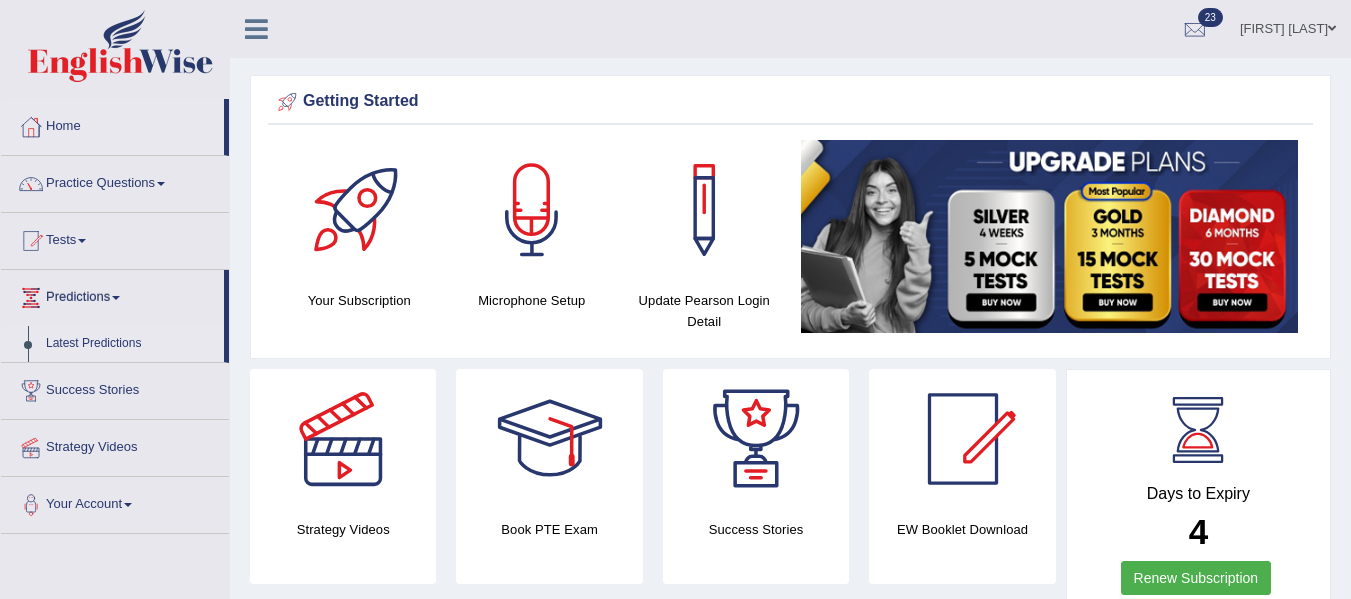 click on "Latest Predictions" at bounding box center [130, 344] 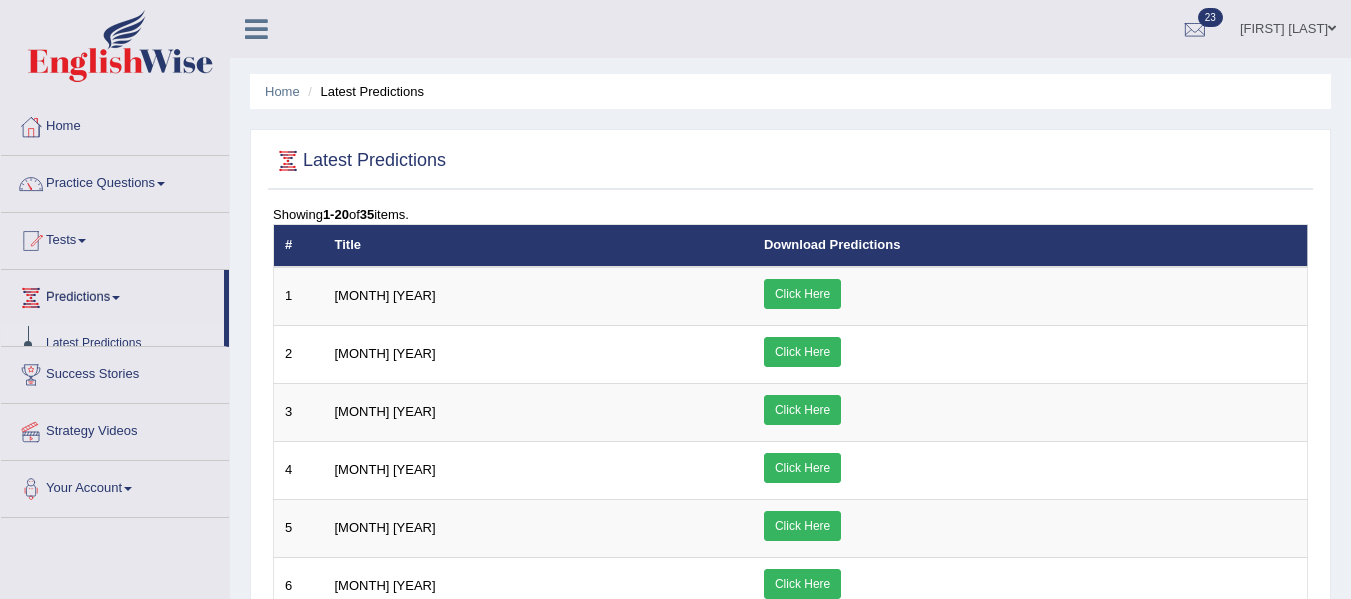 scroll, scrollTop: 0, scrollLeft: 0, axis: both 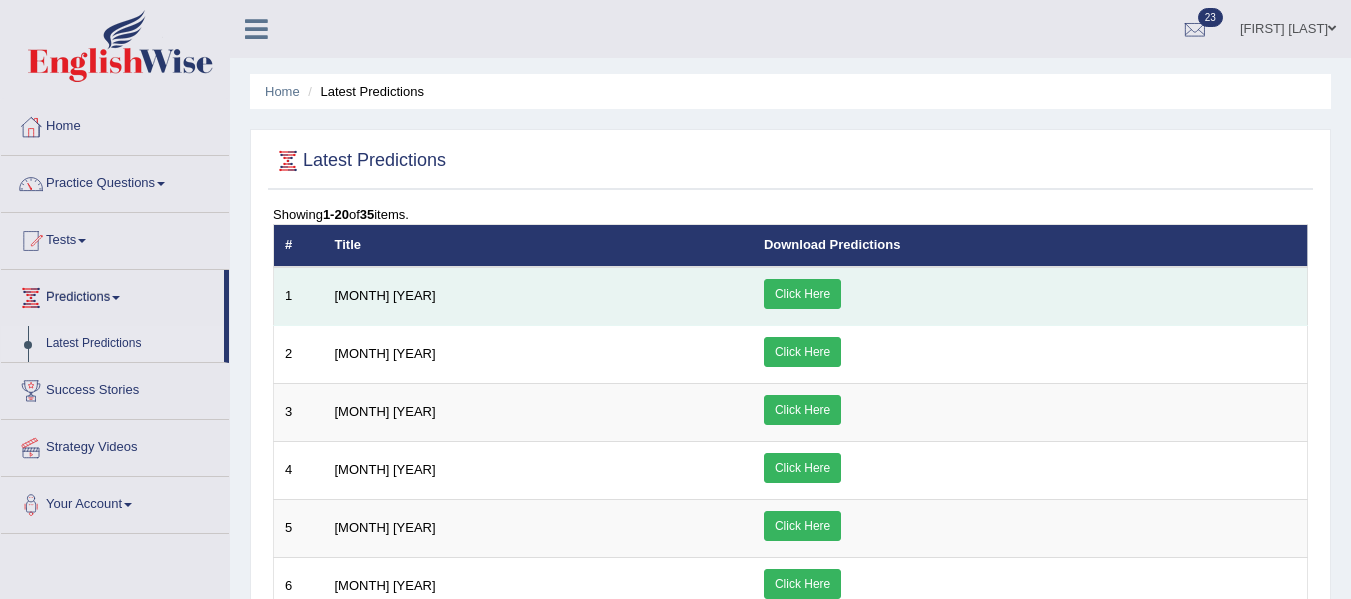 click on "Click Here" at bounding box center (802, 294) 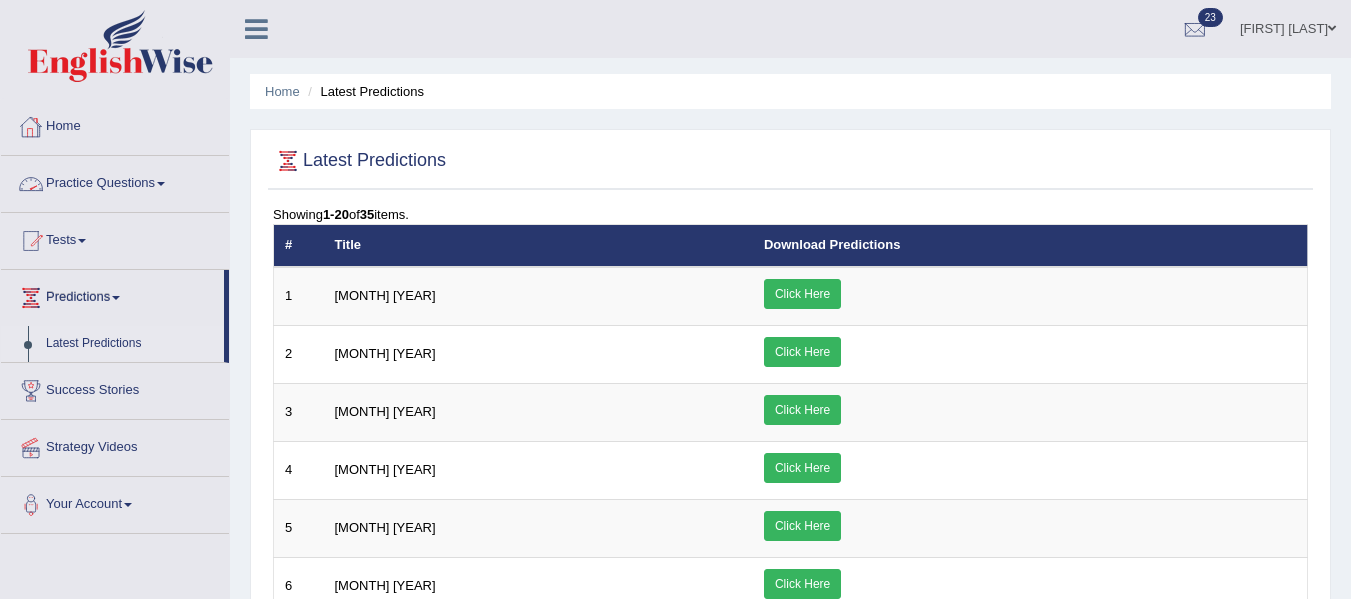 click on "Practice Questions" at bounding box center (115, 181) 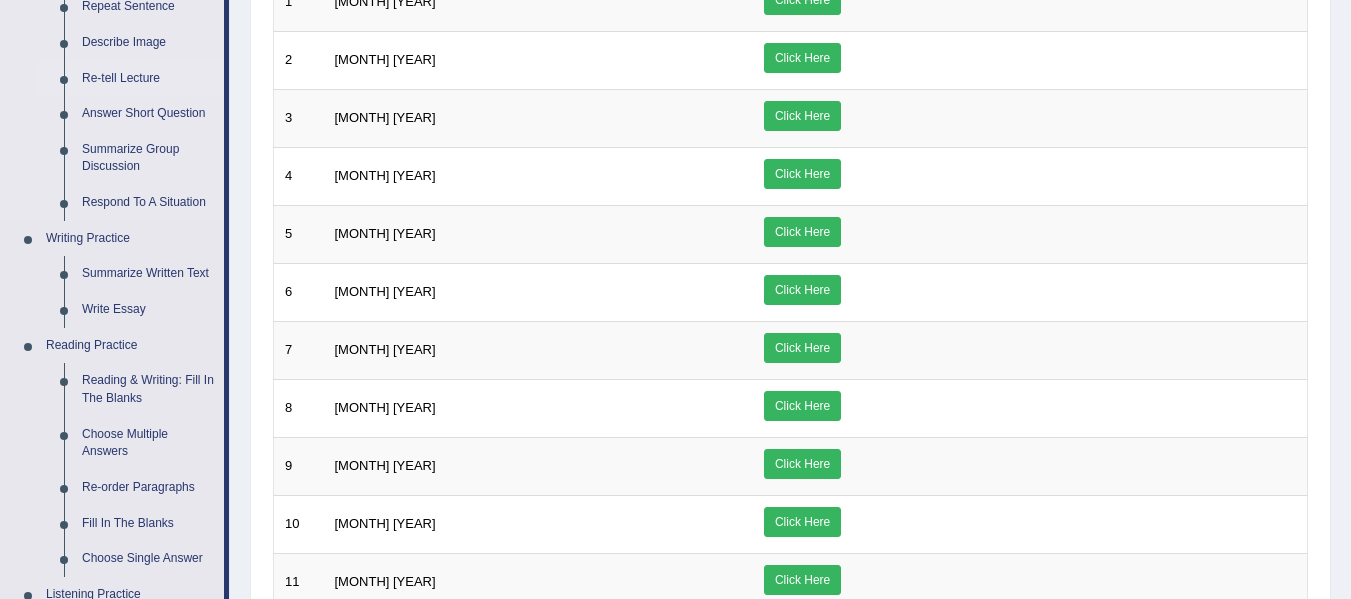 scroll, scrollTop: 199, scrollLeft: 0, axis: vertical 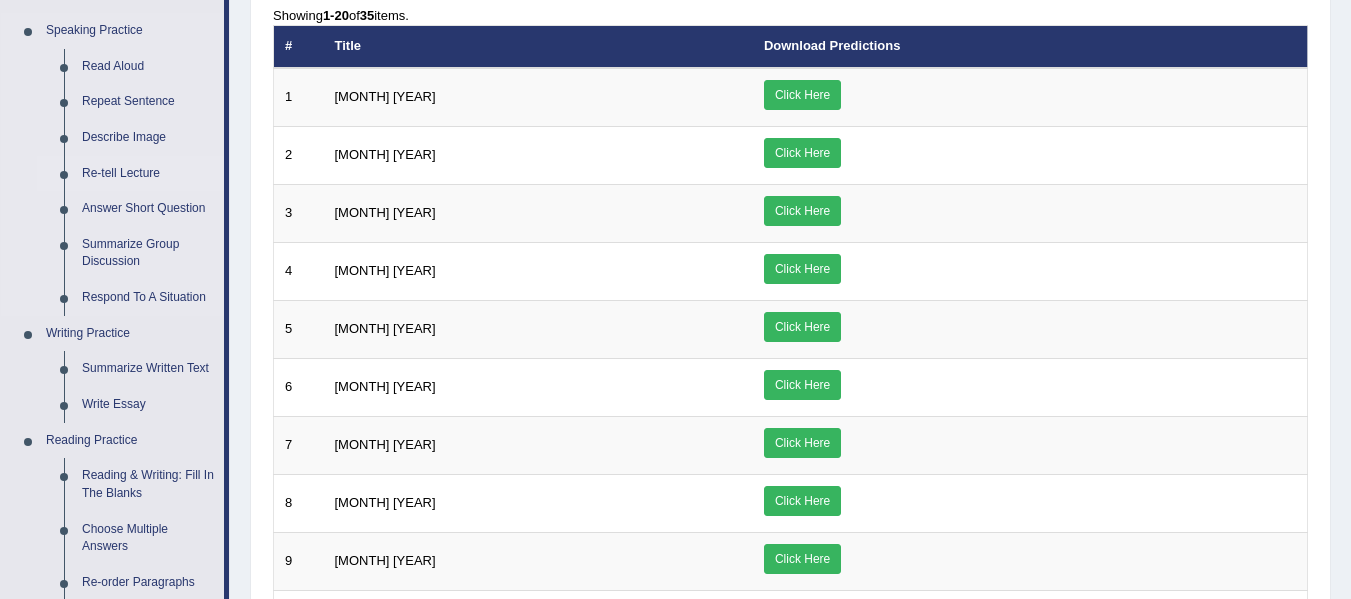 click on "Re-tell Lecture" at bounding box center (148, 174) 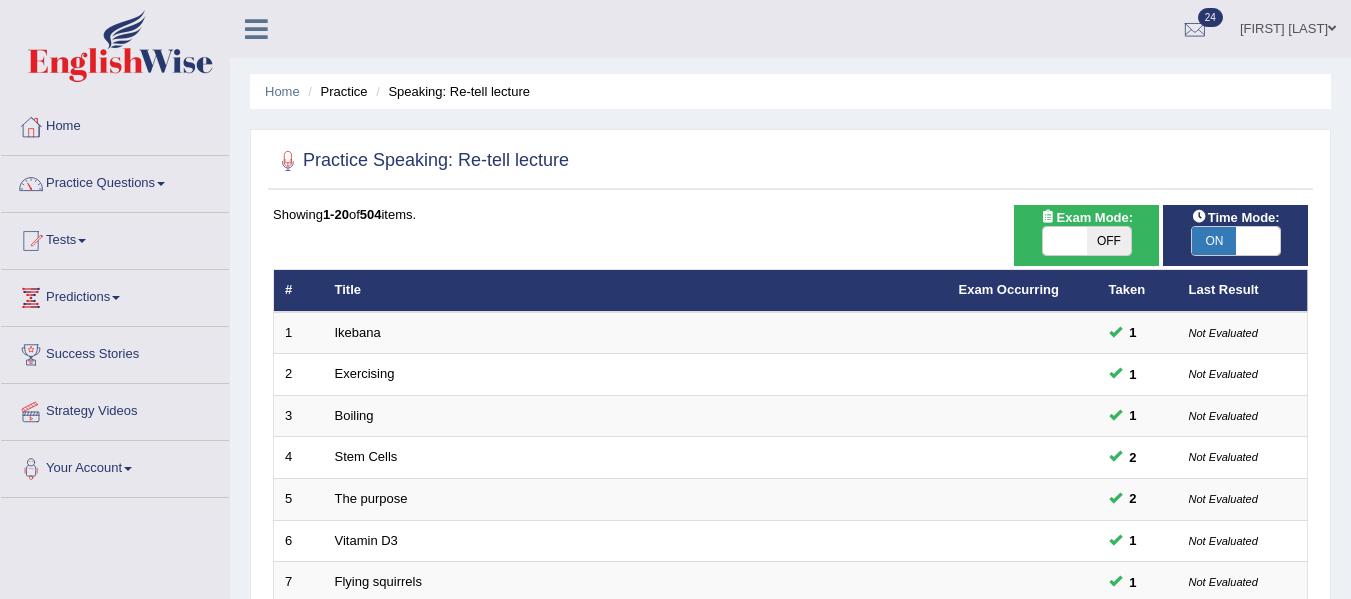 scroll, scrollTop: 0, scrollLeft: 0, axis: both 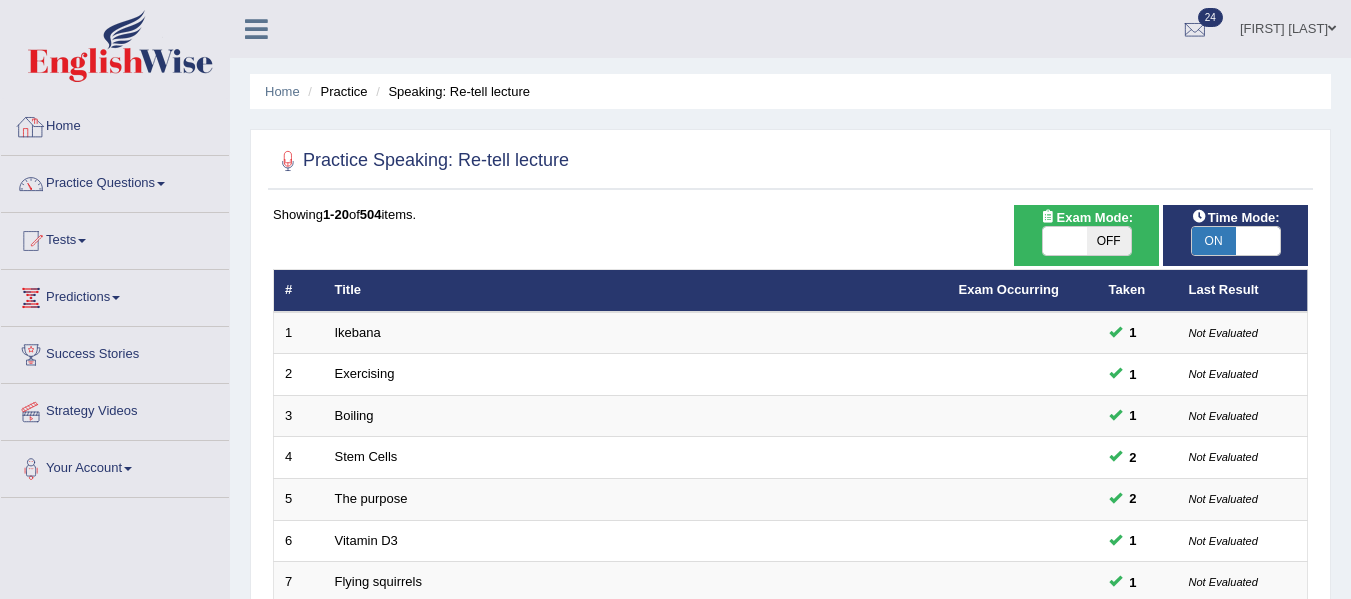 click on "Home" at bounding box center [115, 124] 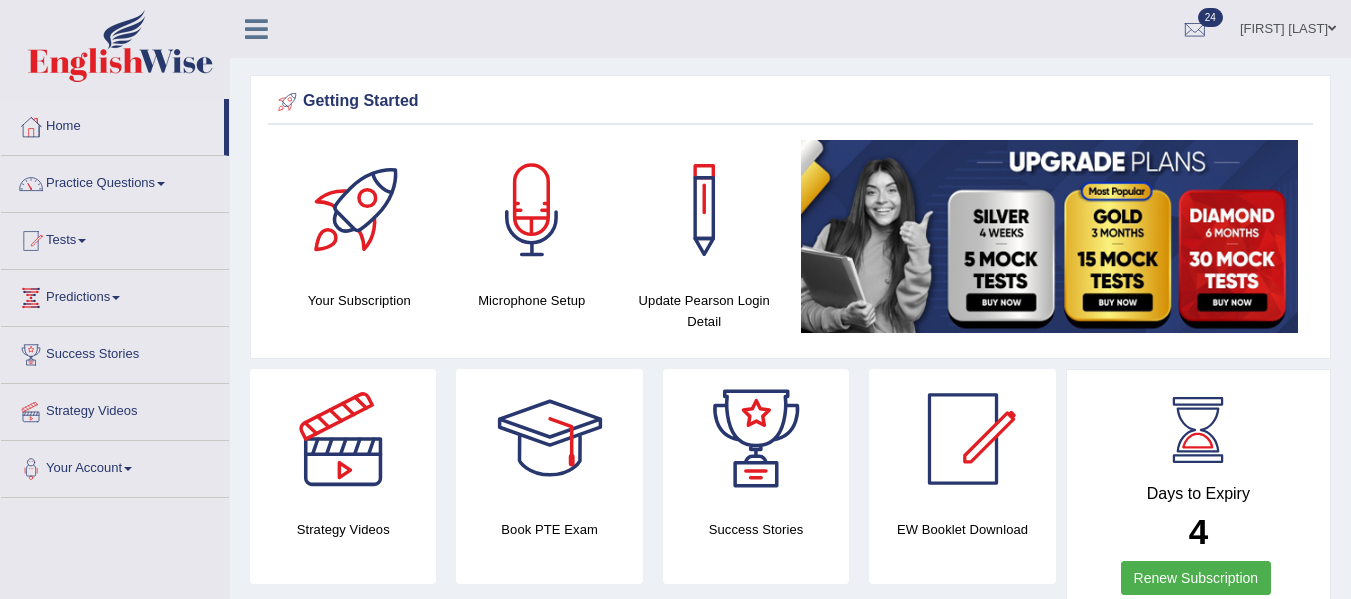 scroll, scrollTop: 2855, scrollLeft: 0, axis: vertical 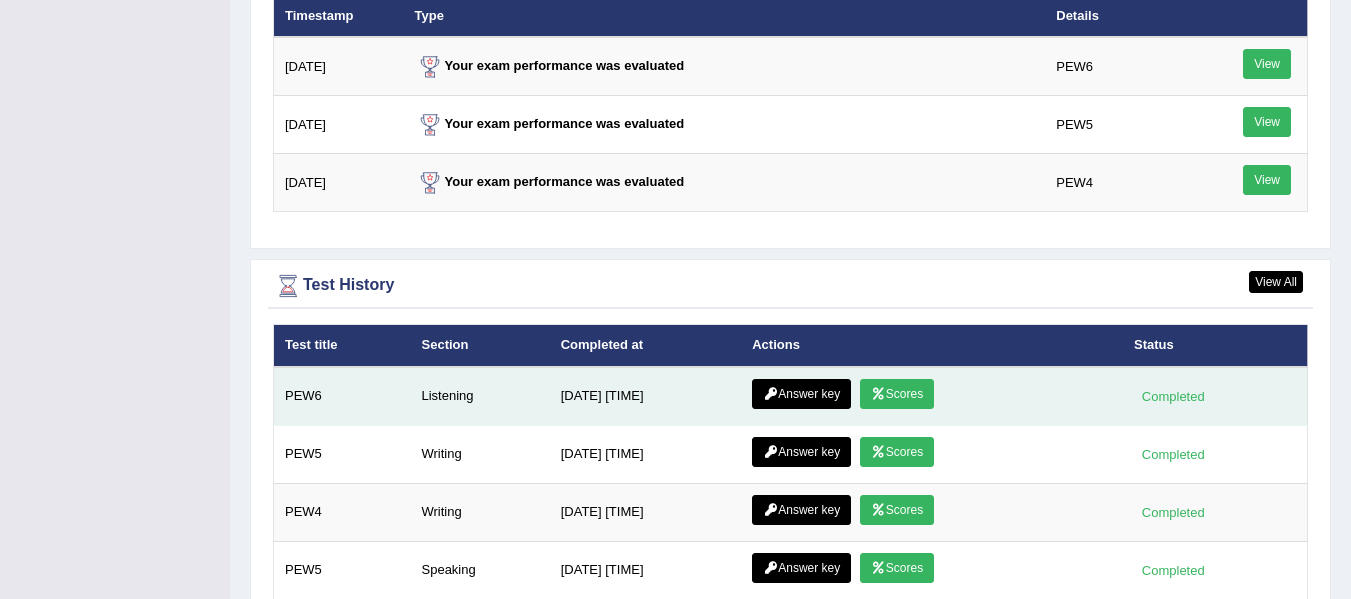 click on "Scores" at bounding box center (897, 394) 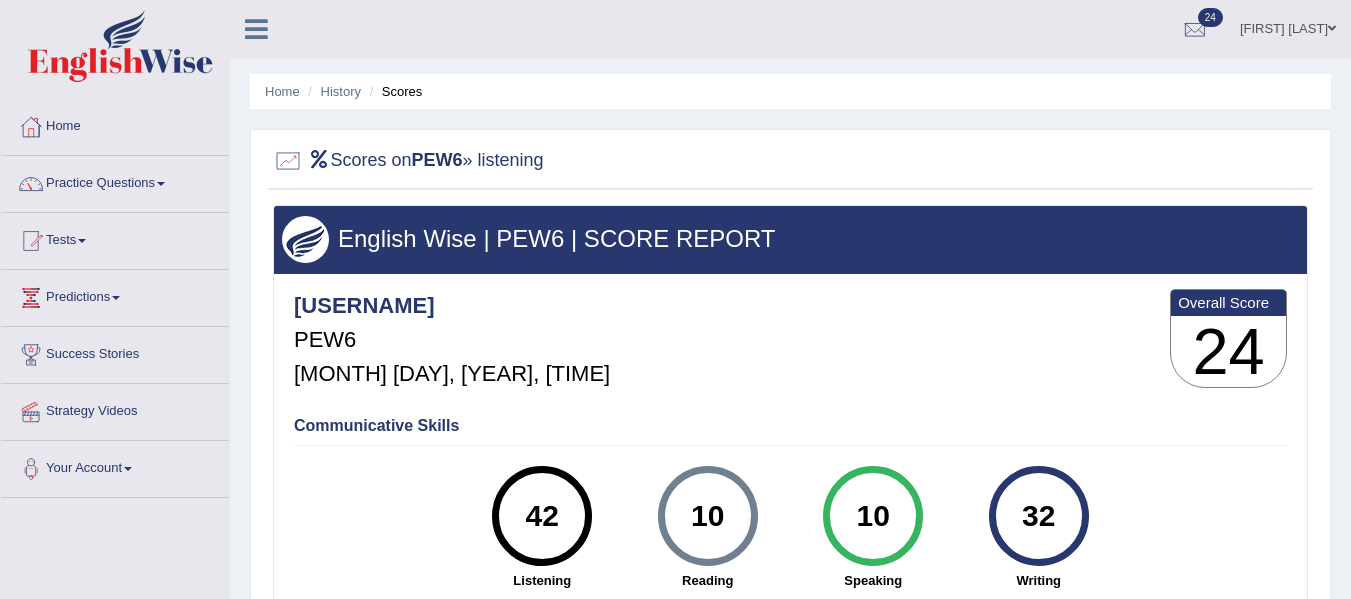 scroll, scrollTop: 0, scrollLeft: 0, axis: both 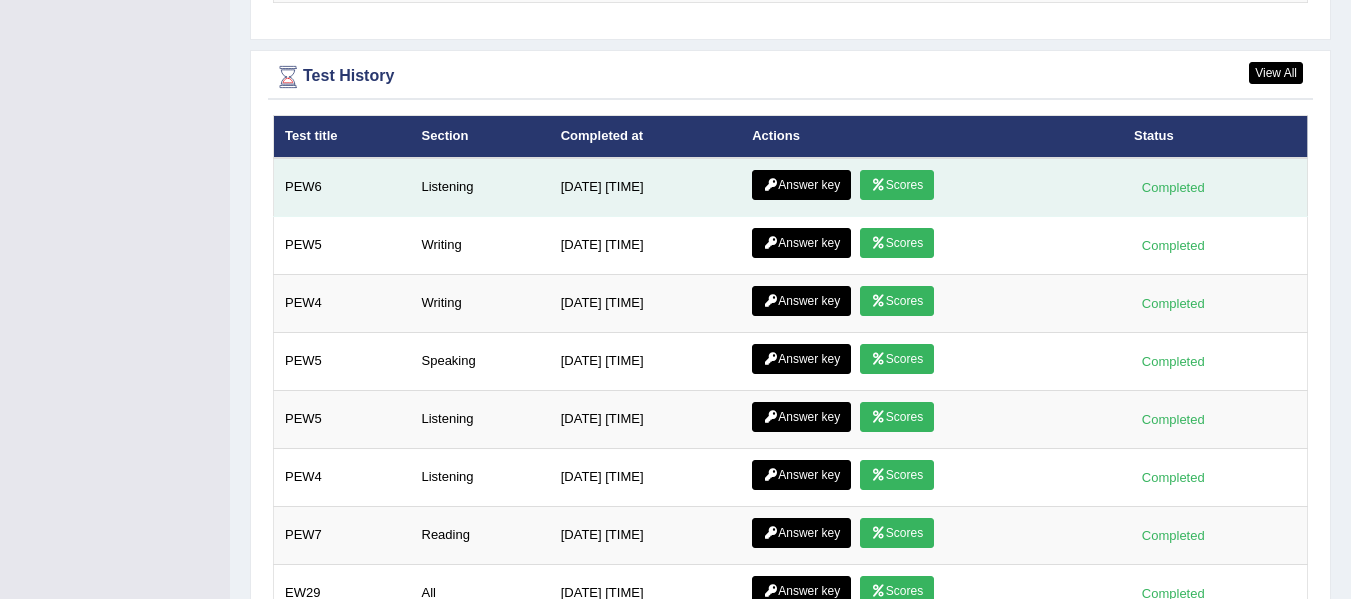click on "Answer key" at bounding box center (801, 185) 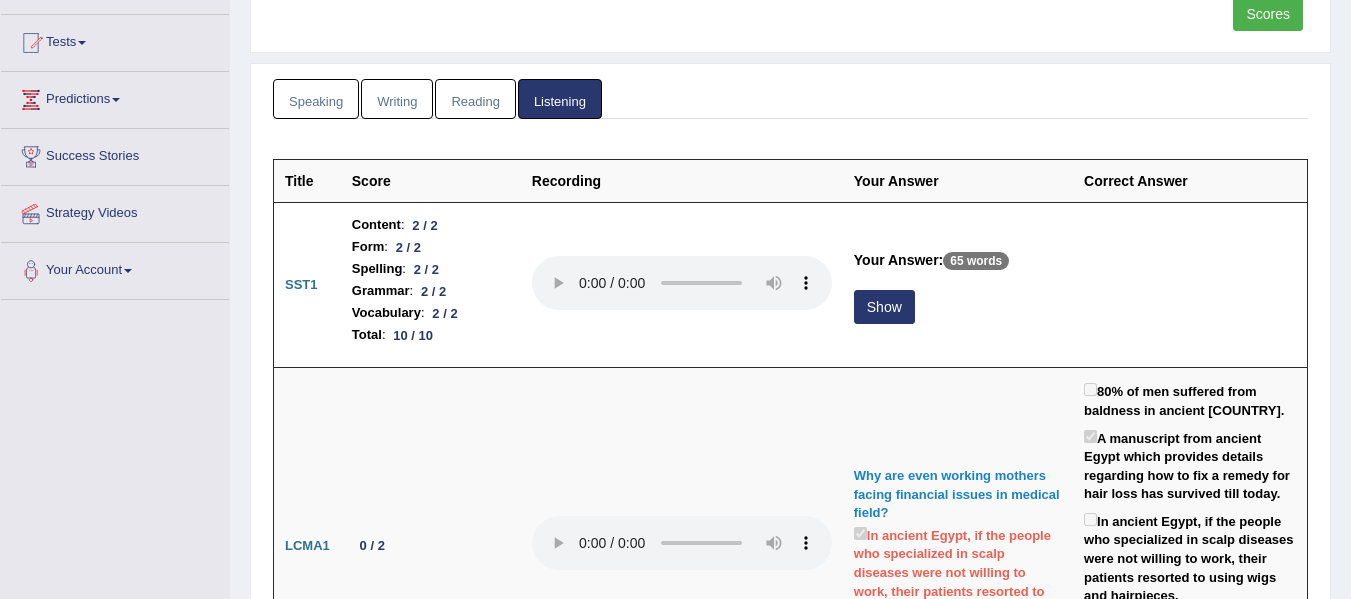 scroll, scrollTop: 198, scrollLeft: 0, axis: vertical 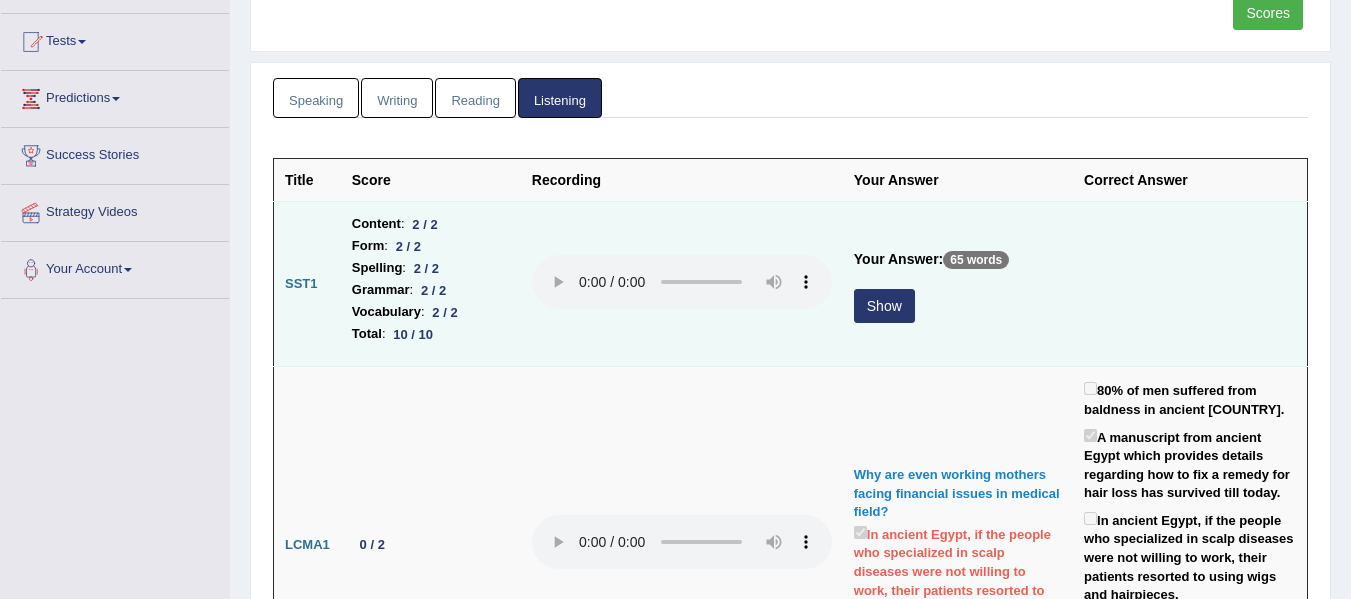 click on "Show" at bounding box center [884, 306] 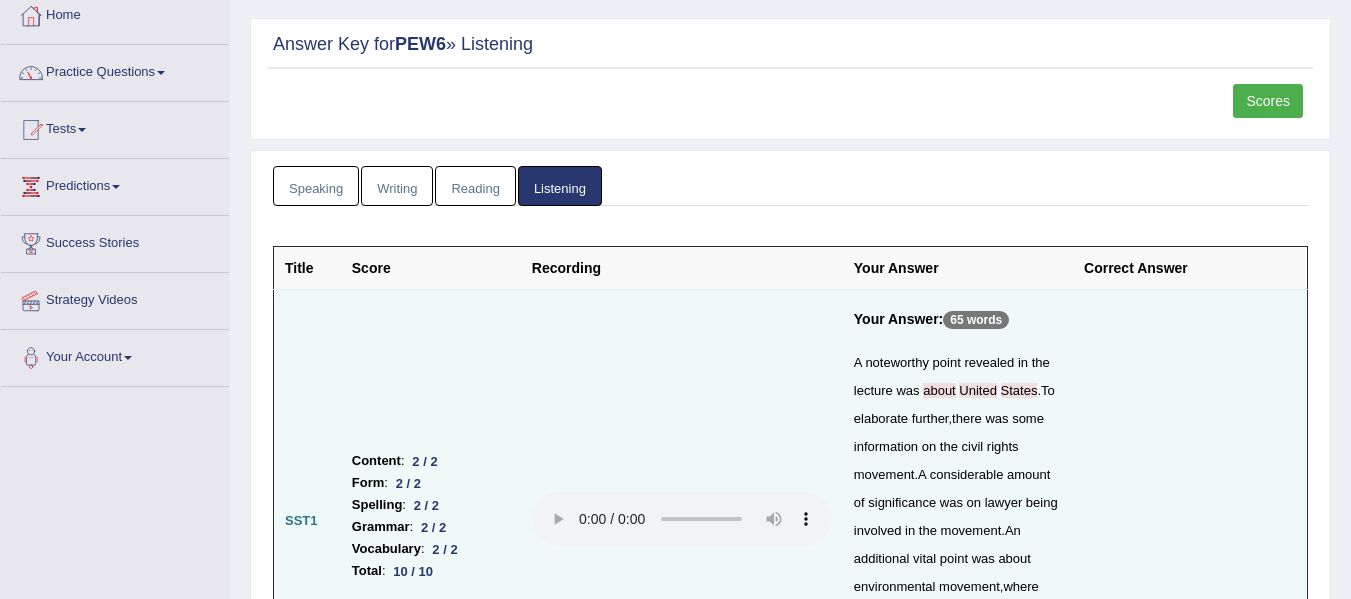 scroll, scrollTop: 0, scrollLeft: 0, axis: both 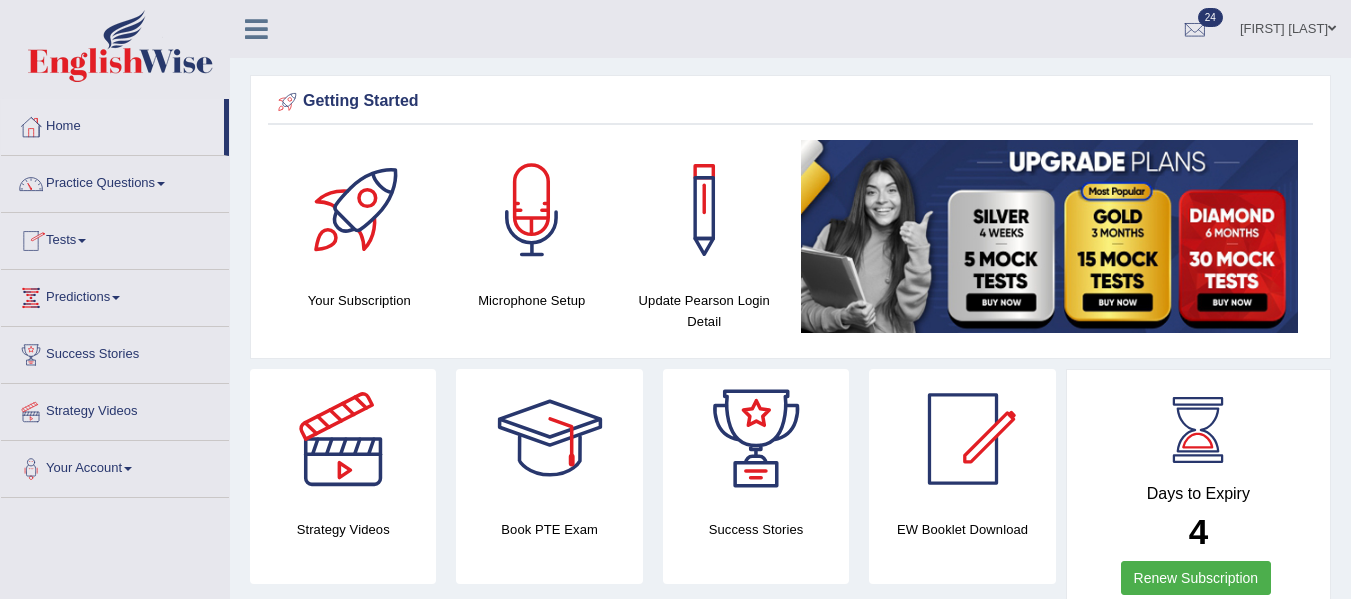 click on "Practice Questions" at bounding box center (115, 181) 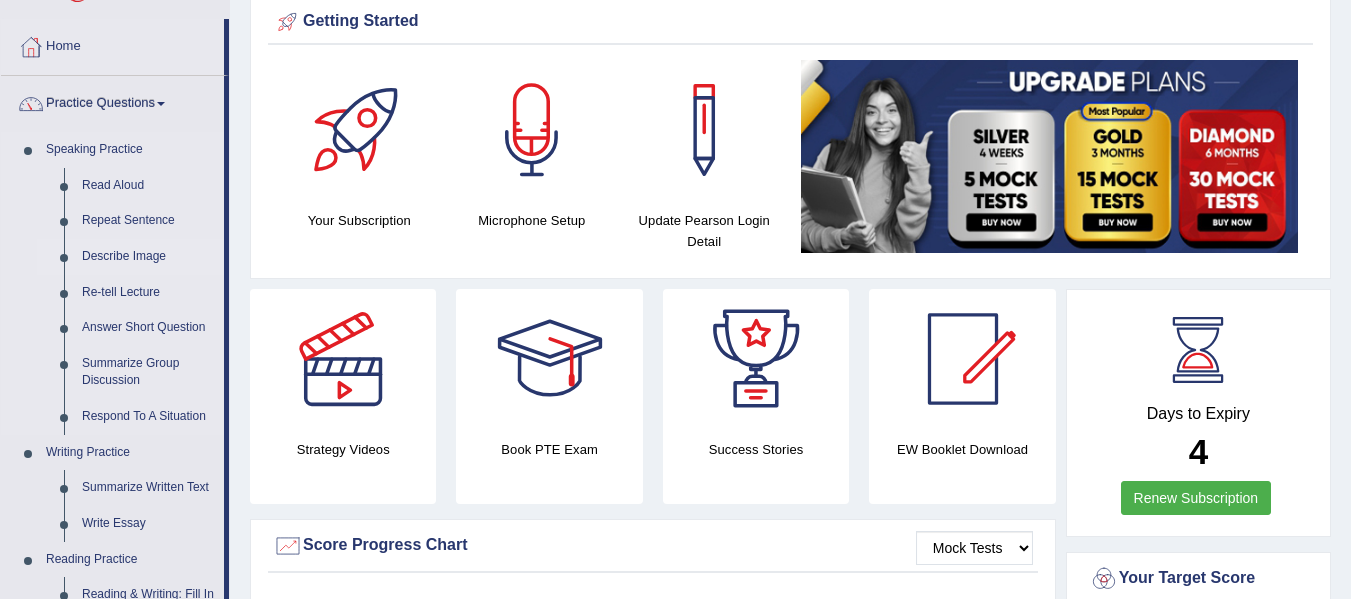 scroll, scrollTop: 82, scrollLeft: 0, axis: vertical 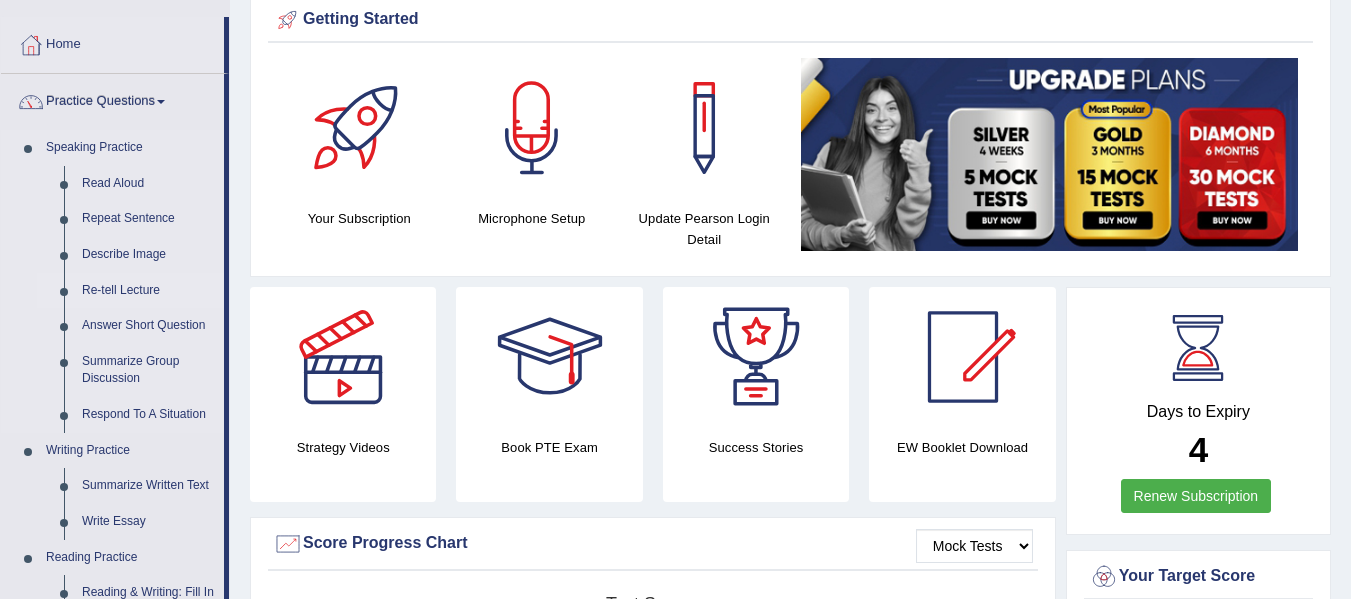 click on "Re-tell Lecture" at bounding box center [148, 291] 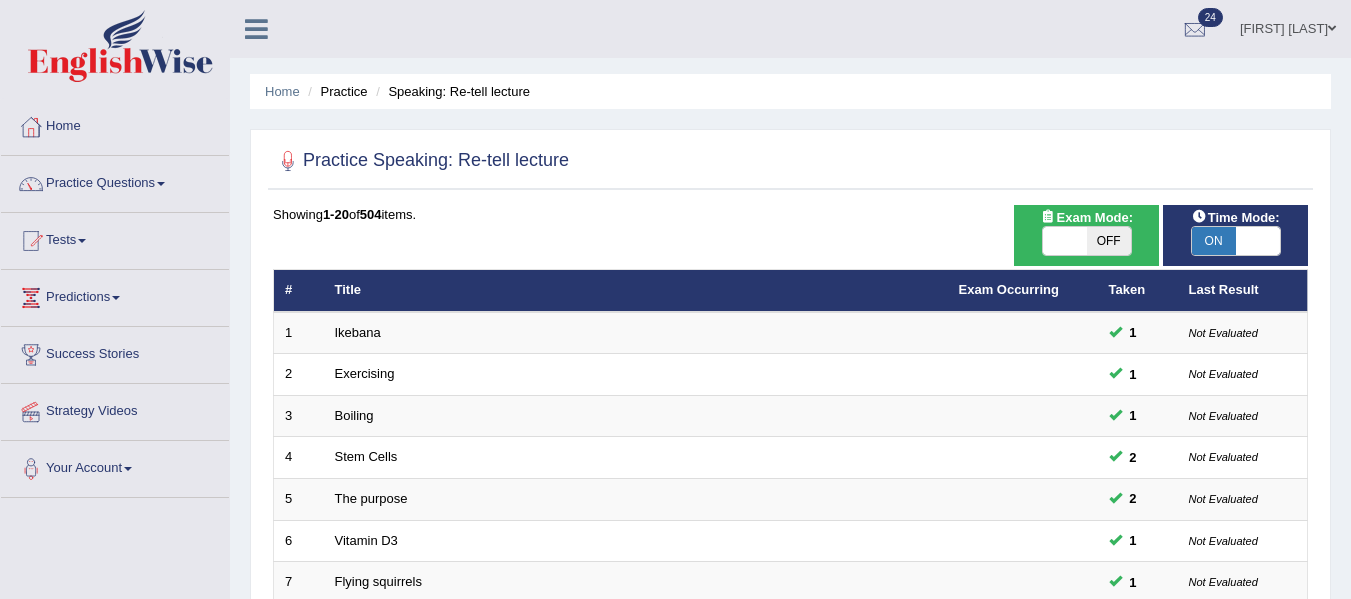 scroll, scrollTop: 0, scrollLeft: 0, axis: both 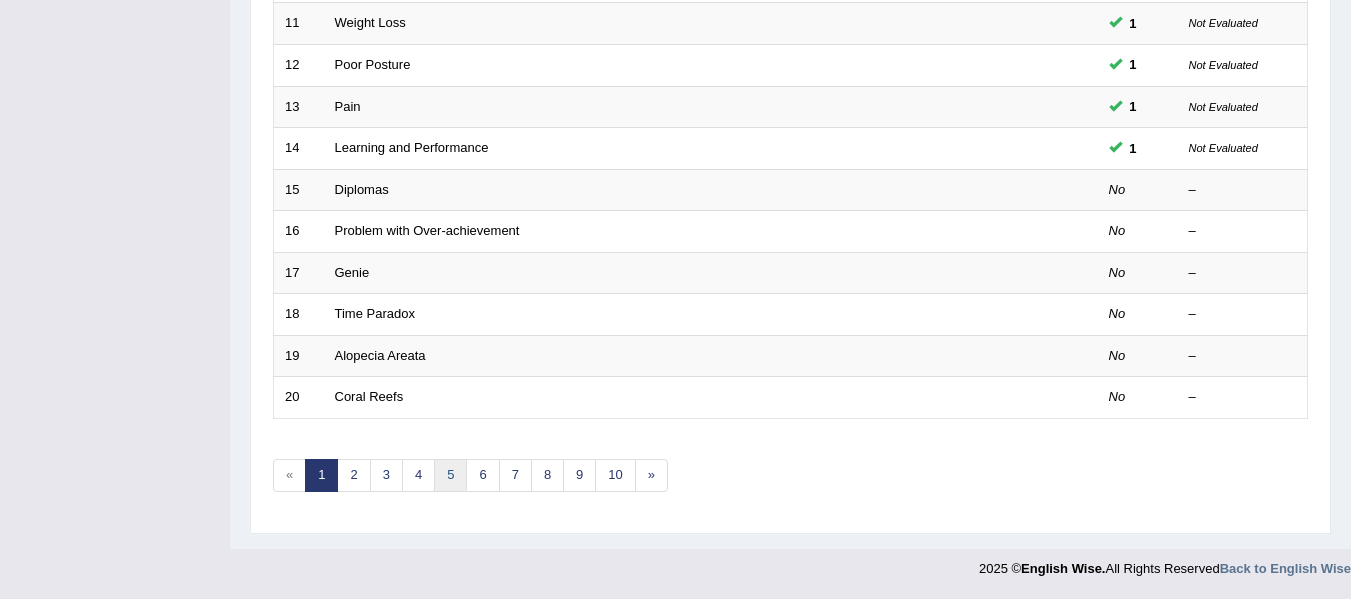 click on "5" at bounding box center (450, 475) 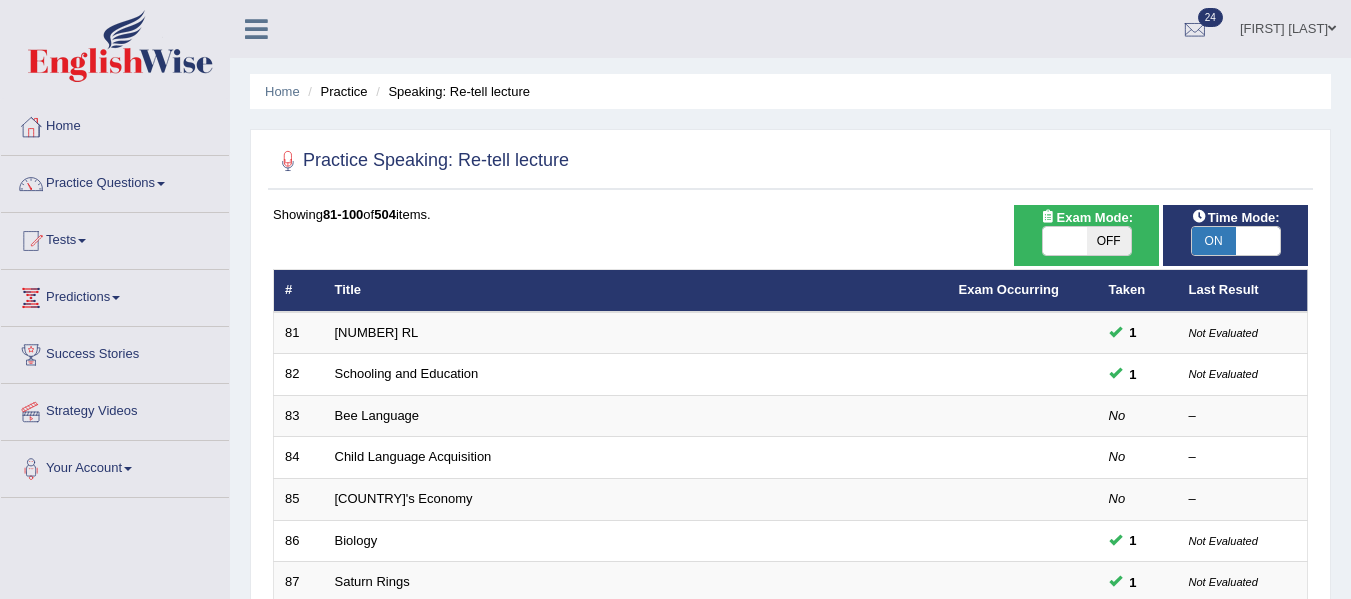 scroll, scrollTop: 173, scrollLeft: 0, axis: vertical 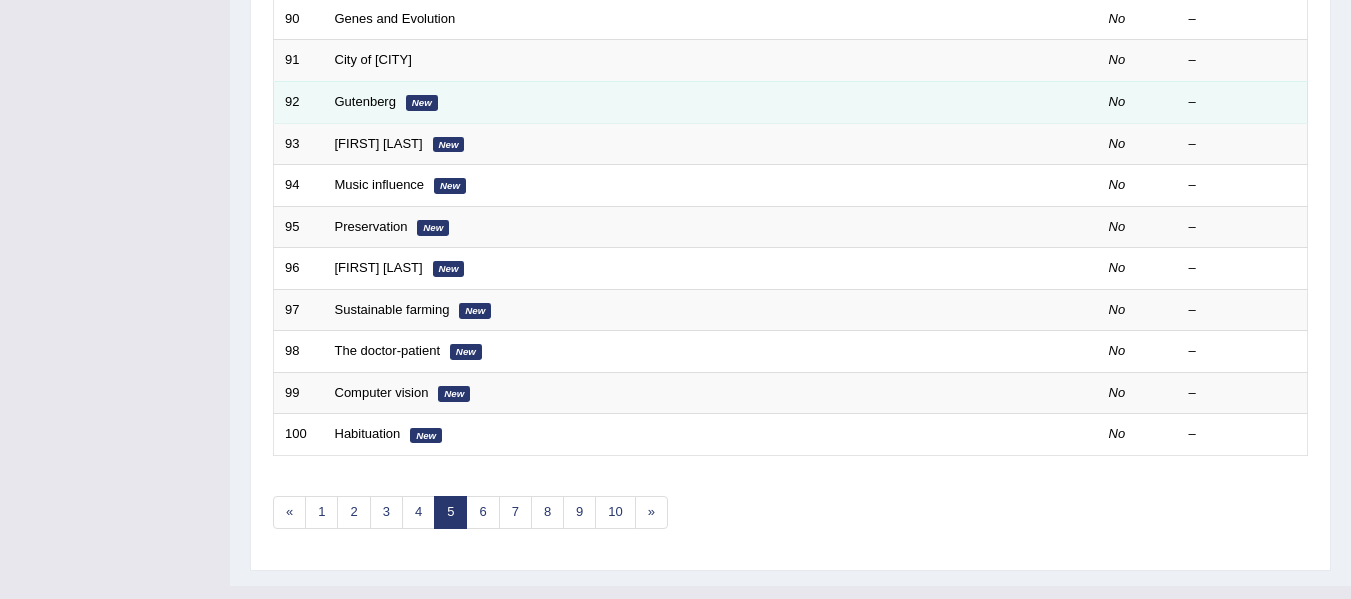 click on "Gutenberg New" at bounding box center [636, 102] 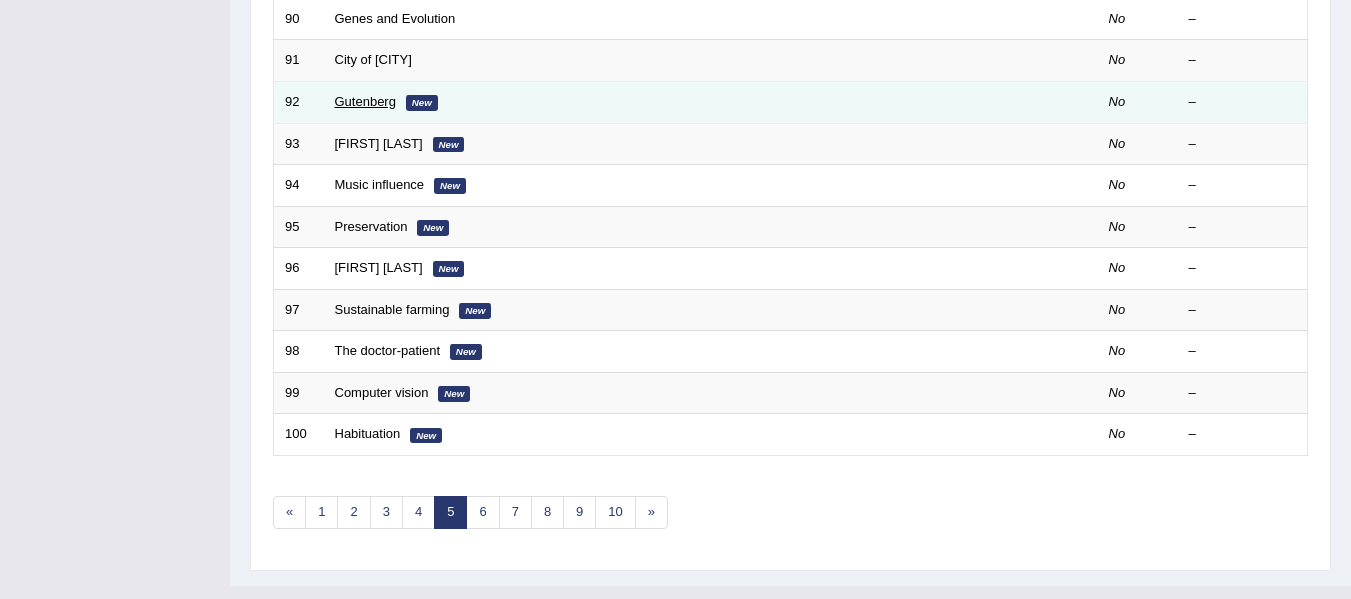 click on "Gutenberg" at bounding box center [365, 101] 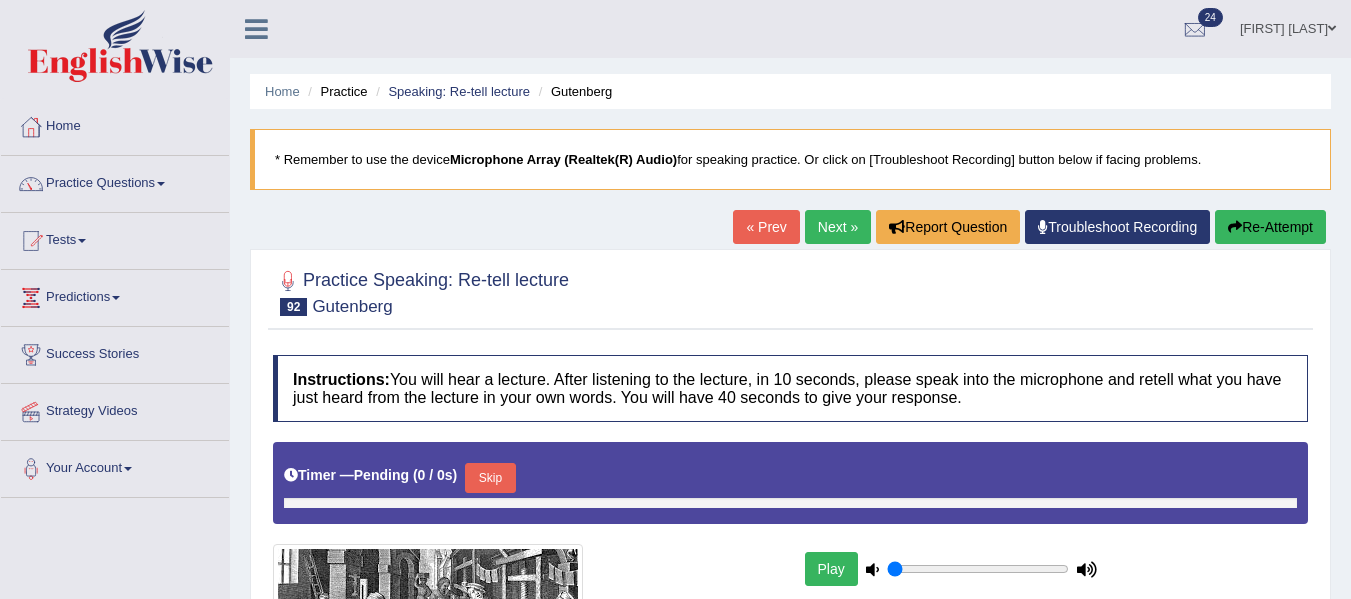 type on "0.75" 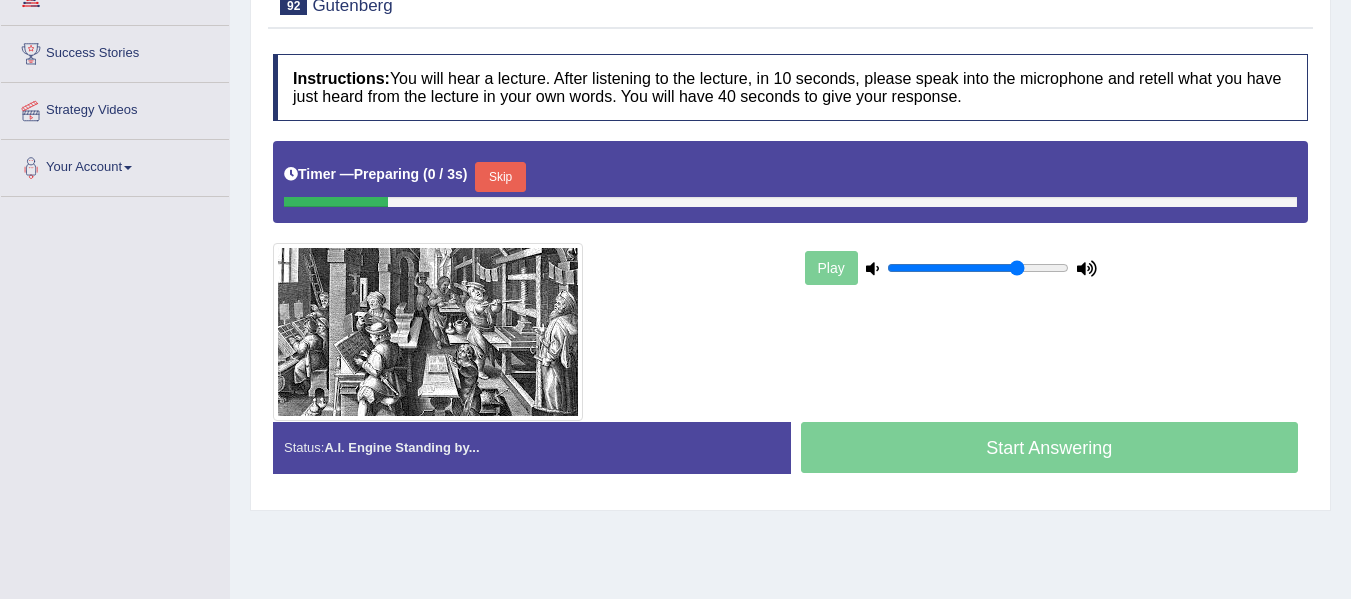 scroll, scrollTop: 390, scrollLeft: 0, axis: vertical 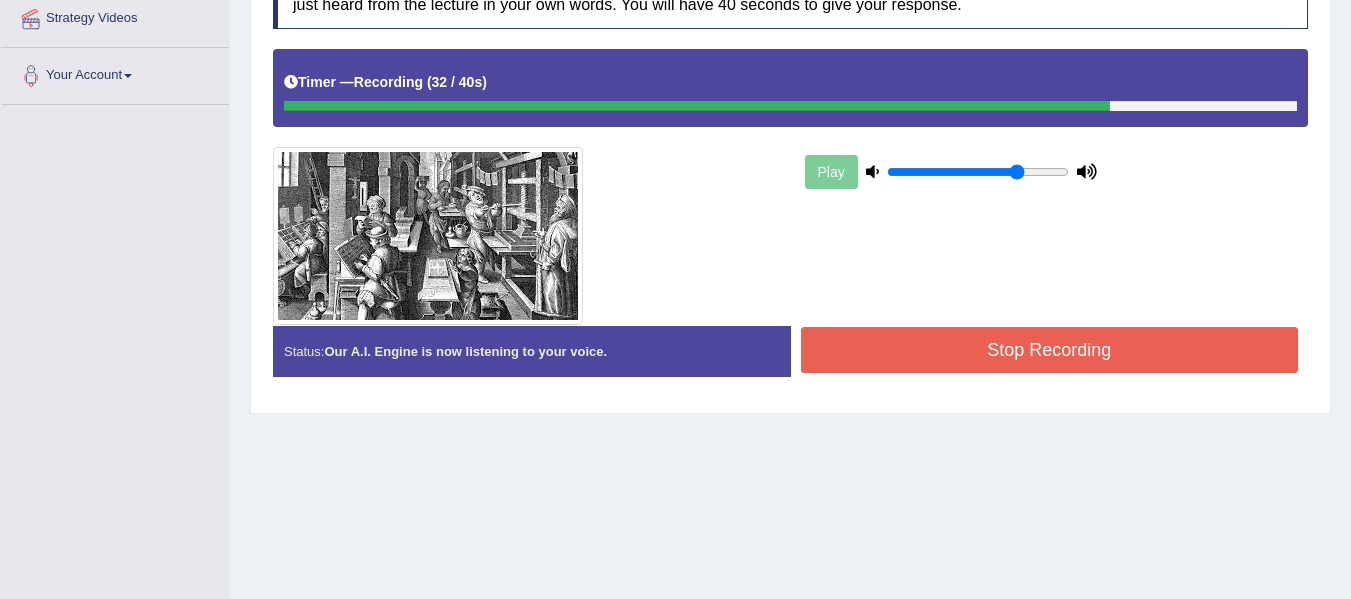 click on "Stop Recording" at bounding box center (1050, 350) 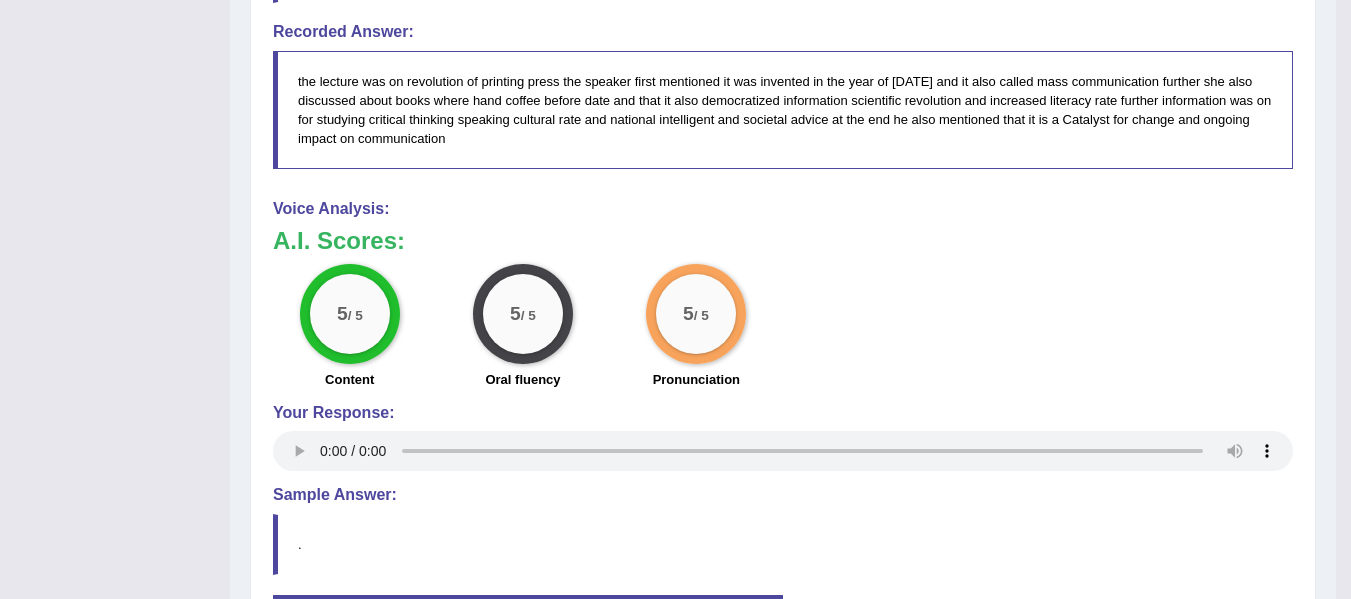 scroll, scrollTop: 1013, scrollLeft: 0, axis: vertical 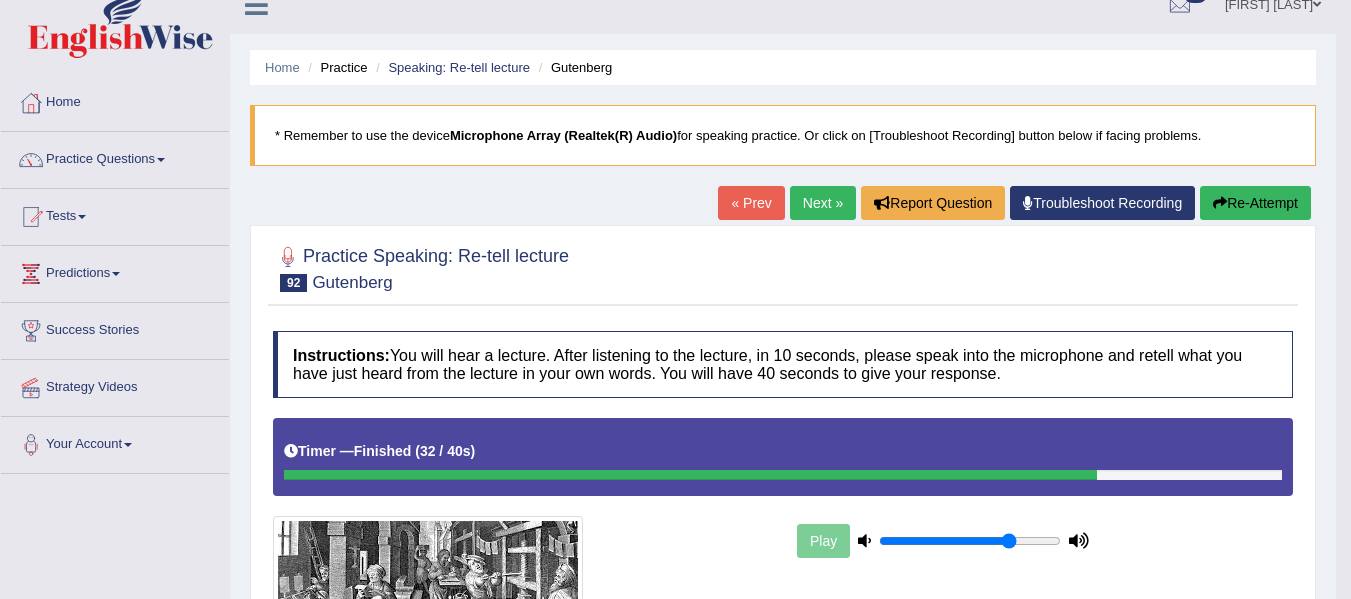 click on "Next »" at bounding box center [823, 203] 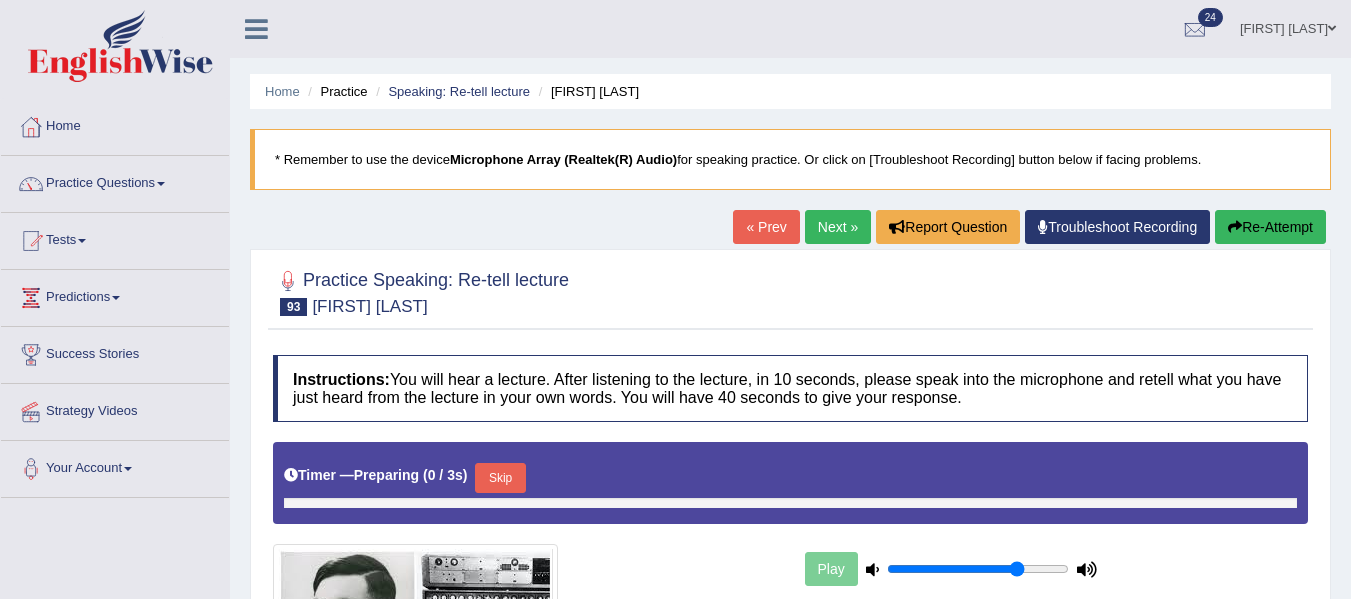 scroll, scrollTop: 441, scrollLeft: 0, axis: vertical 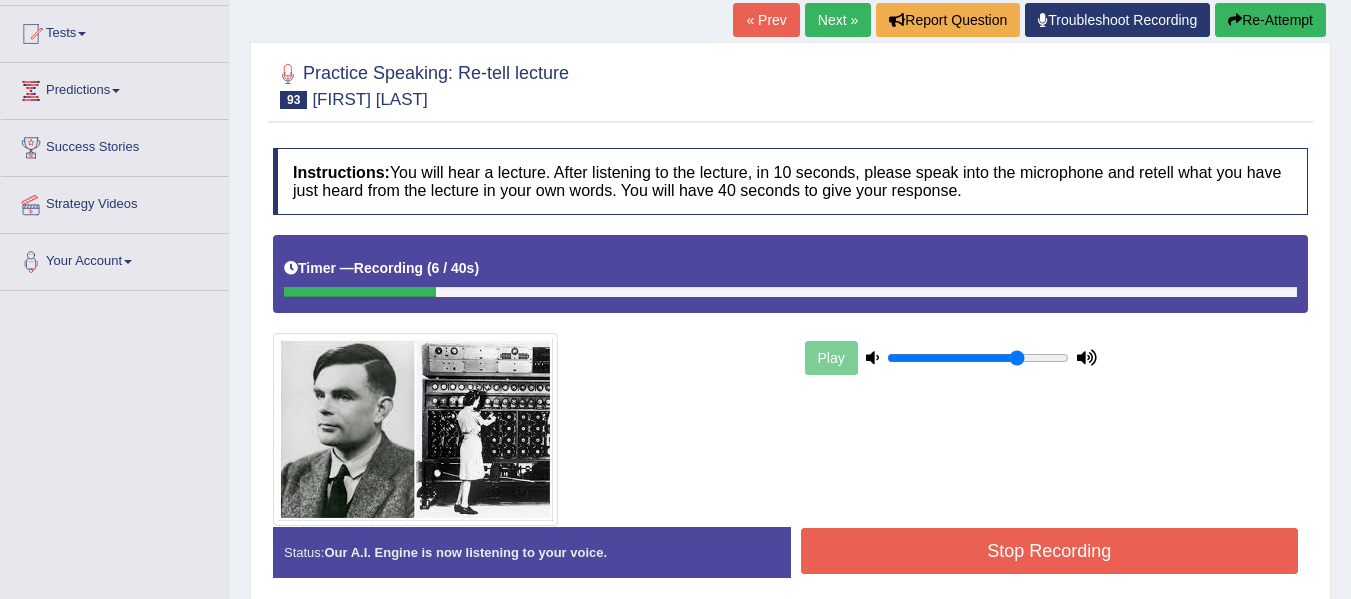 drag, startPoint x: 1277, startPoint y: 38, endPoint x: 1284, endPoint y: 22, distance: 17.464249 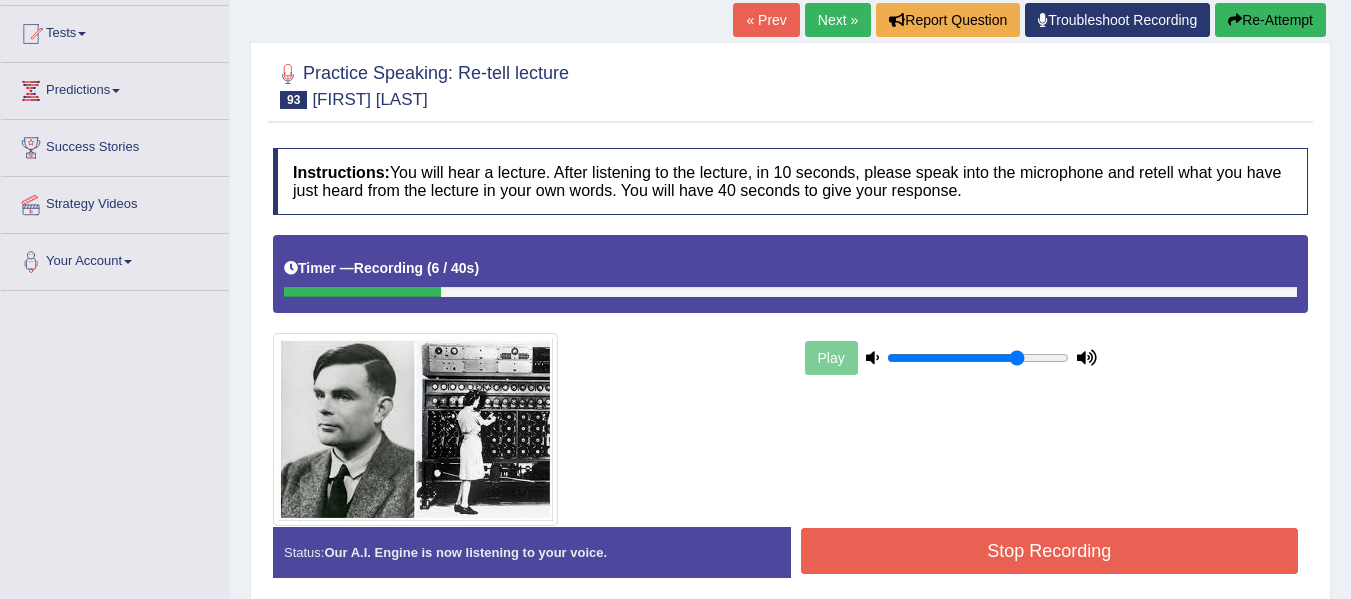 click on "Re-Attempt" at bounding box center [1270, 20] 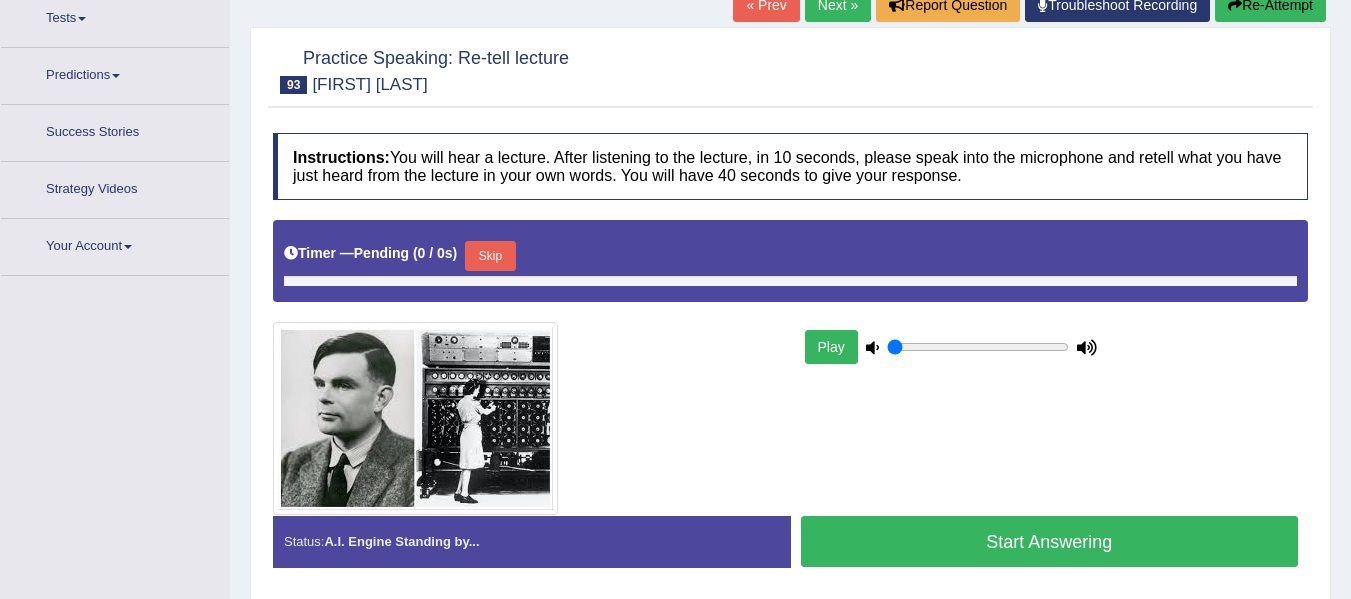 type on "0.75" 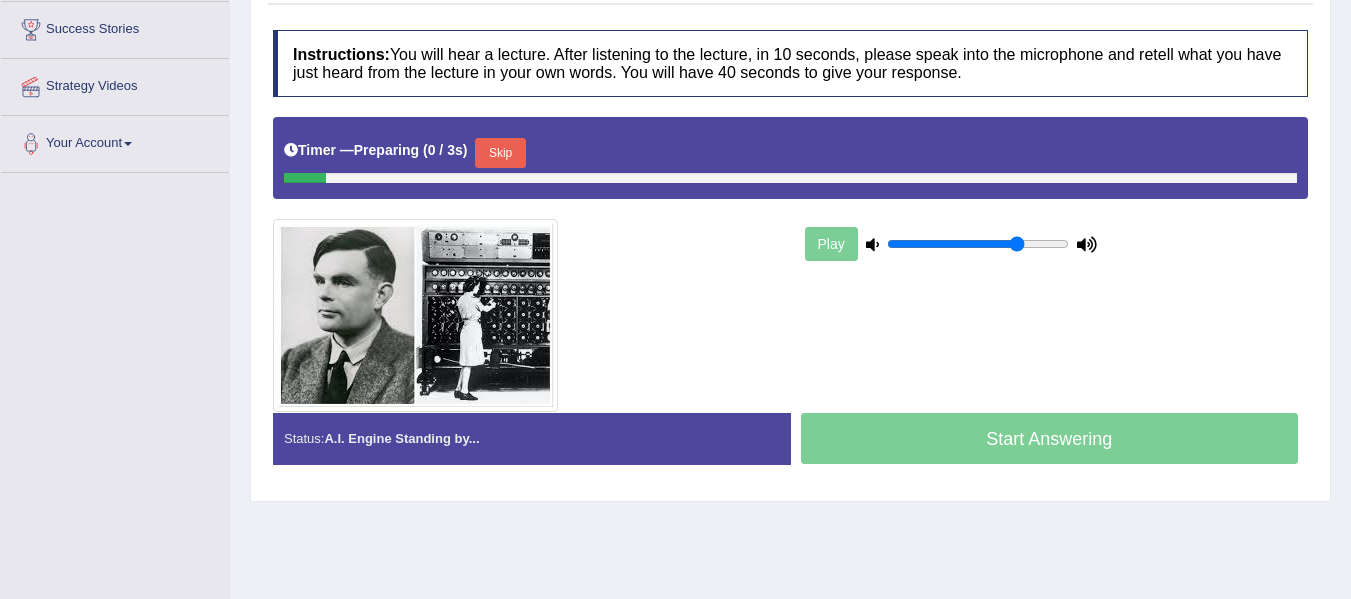 scroll, scrollTop: 0, scrollLeft: 0, axis: both 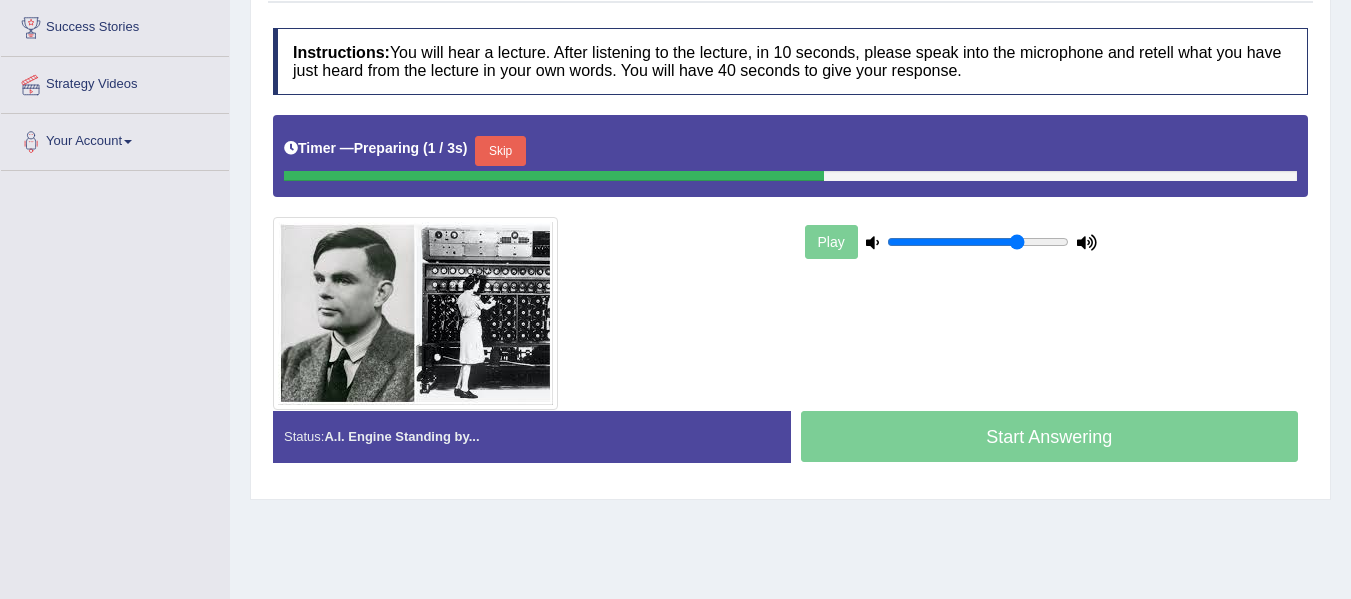 click on "Skip" at bounding box center [500, 151] 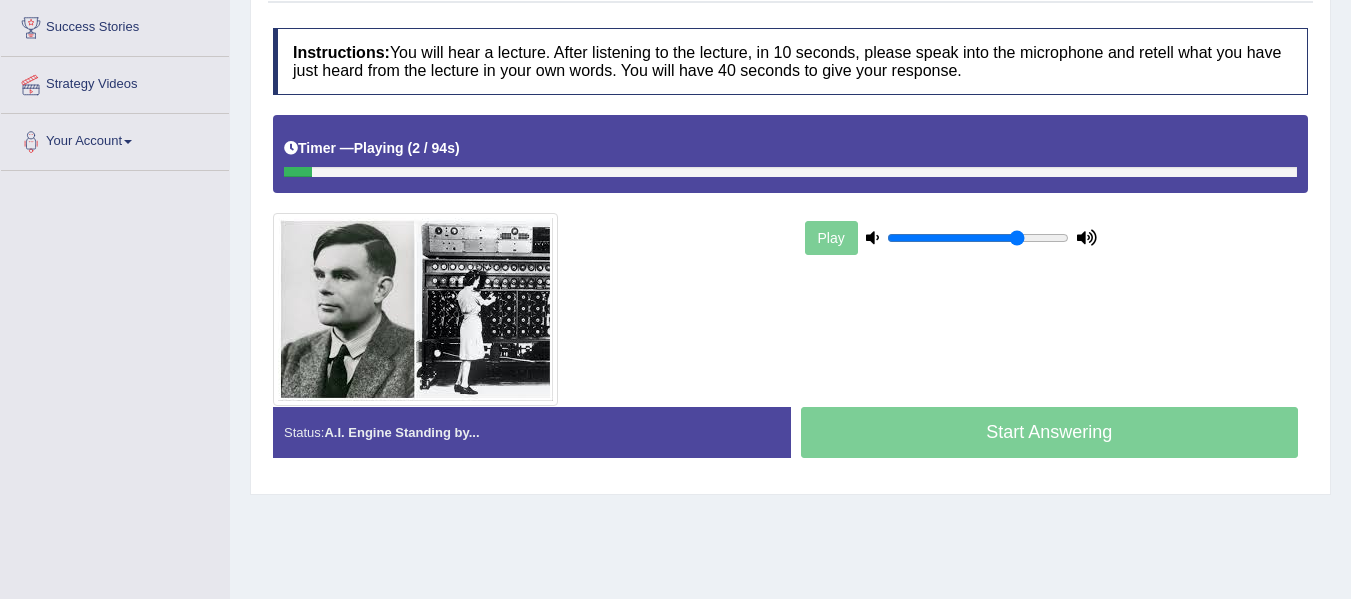 click at bounding box center (790, 172) 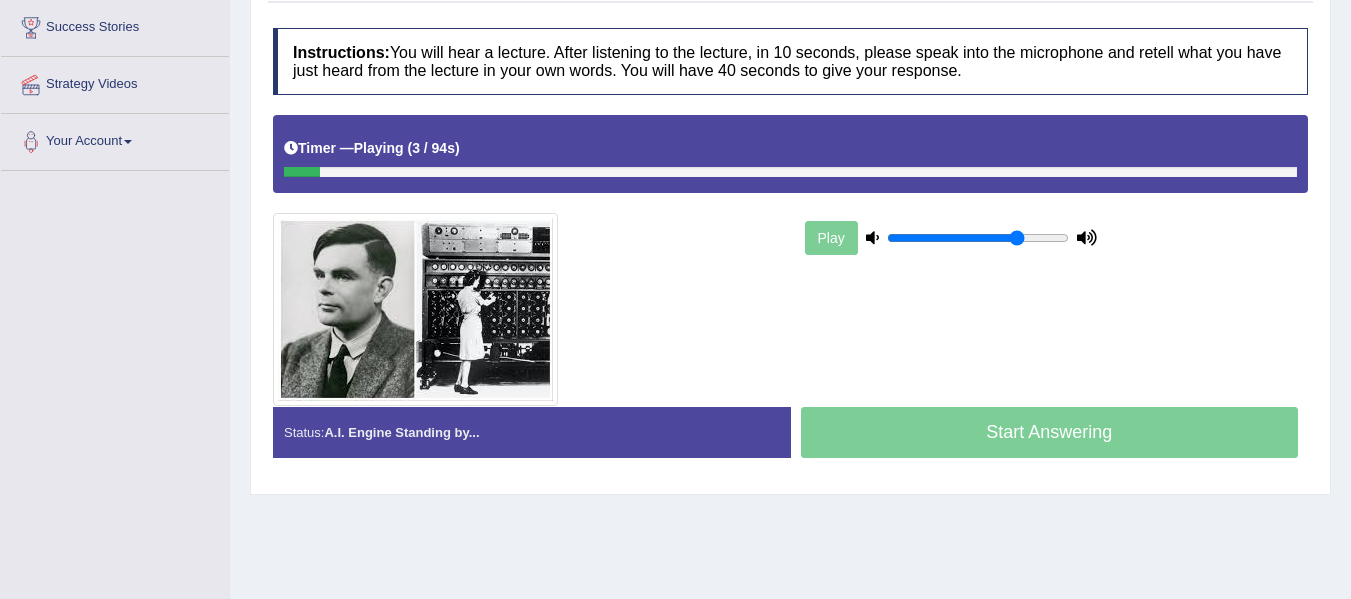 click on "Timer —  Playing   ( 3 / 94s ) Skip" at bounding box center [790, 153] 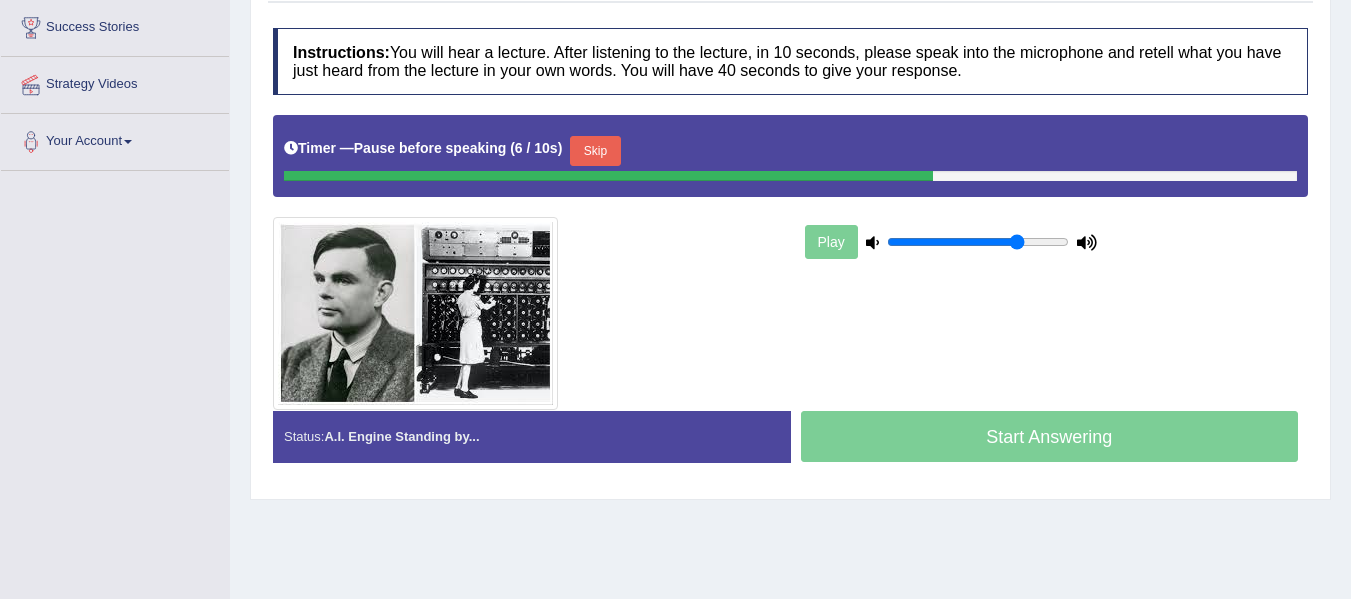 click on "Skip" at bounding box center (595, 151) 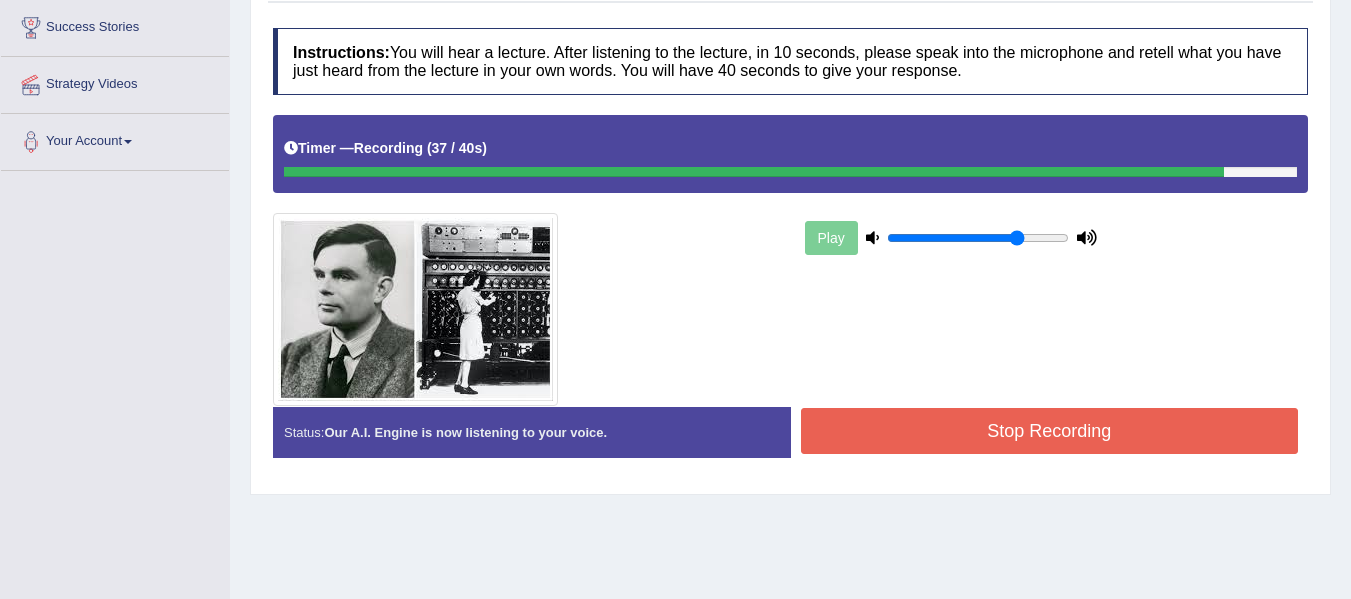 click on "Stop Recording" at bounding box center (1050, 431) 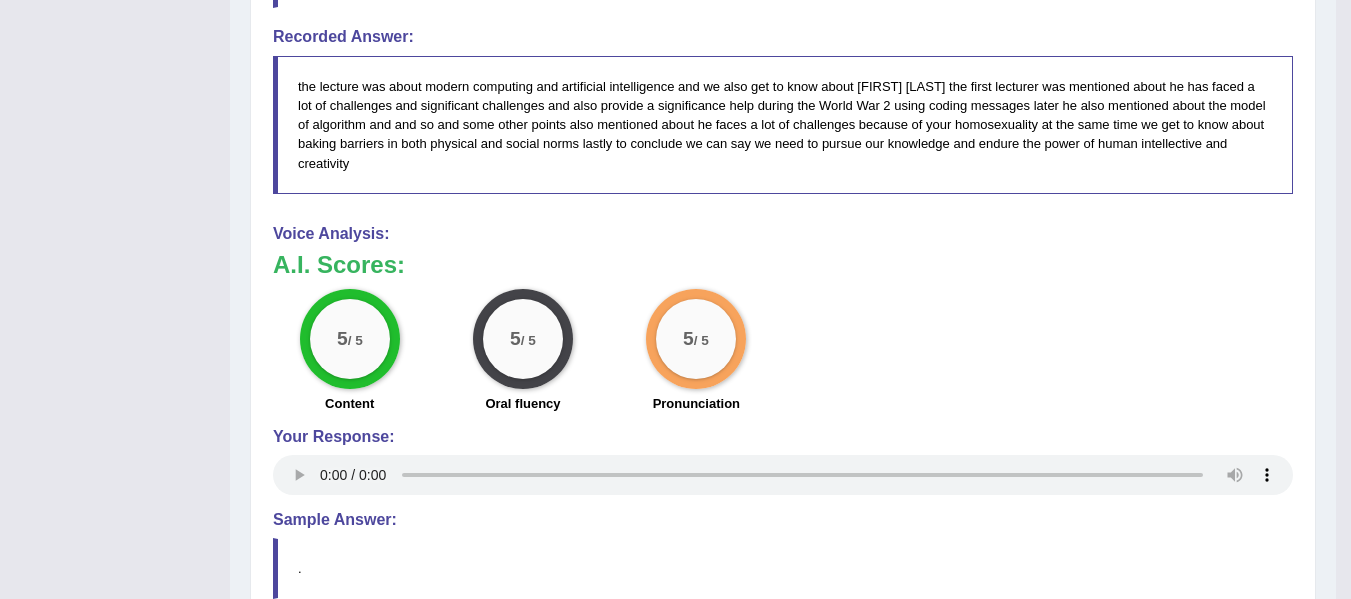 scroll, scrollTop: 998, scrollLeft: 0, axis: vertical 